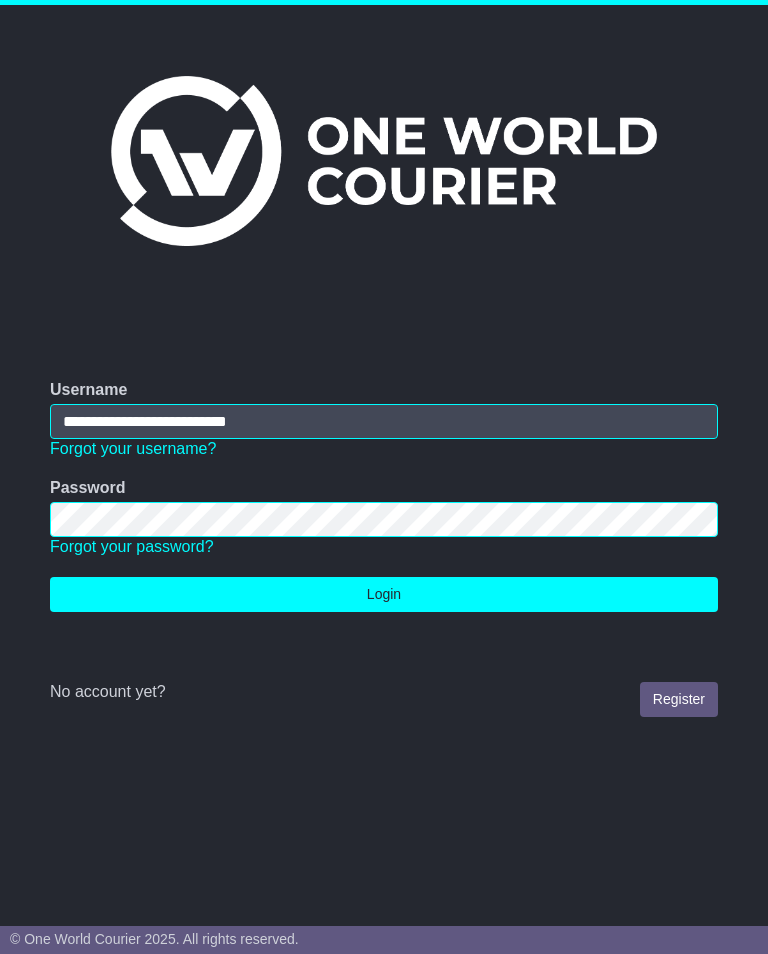 click on "Login" at bounding box center [384, 594] 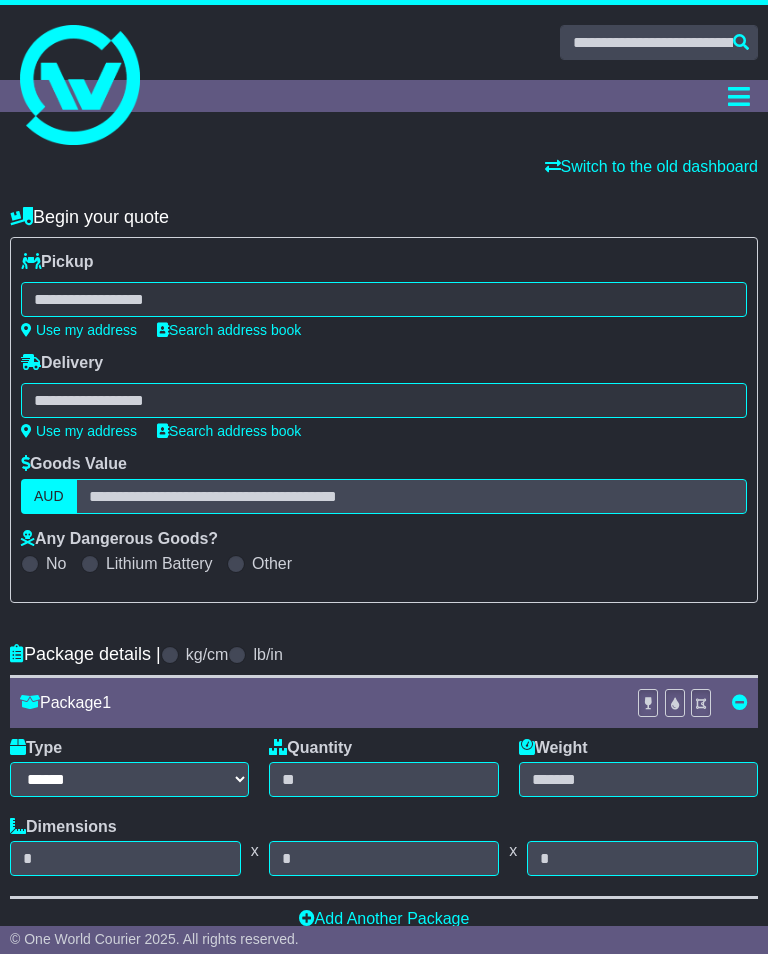 scroll, scrollTop: 0, scrollLeft: 0, axis: both 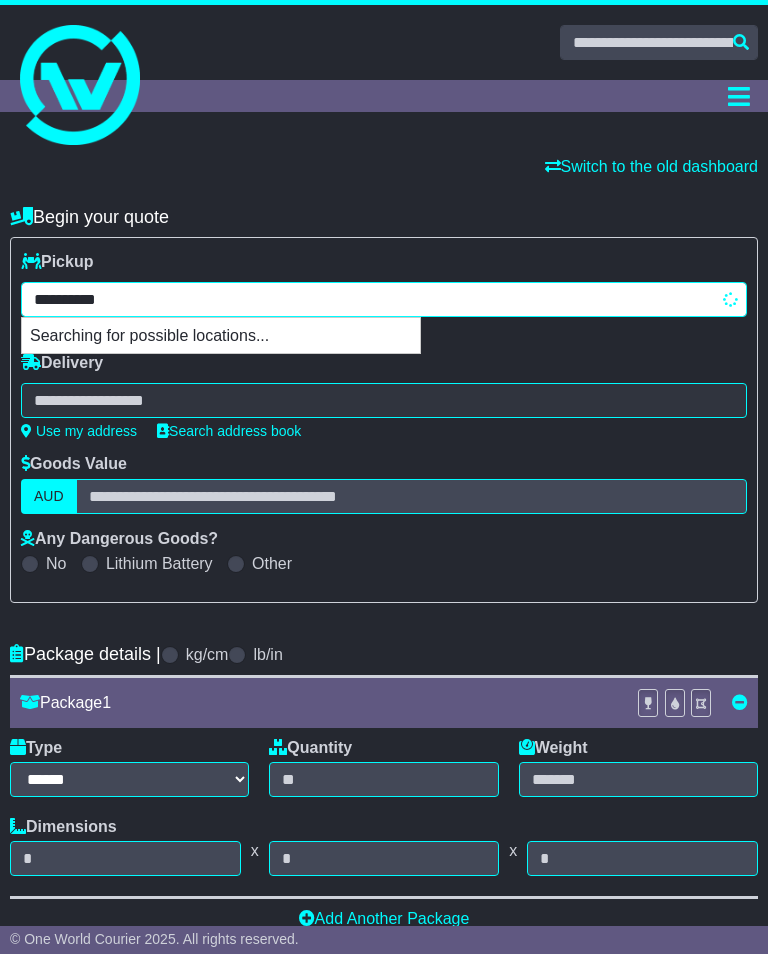 type on "**********" 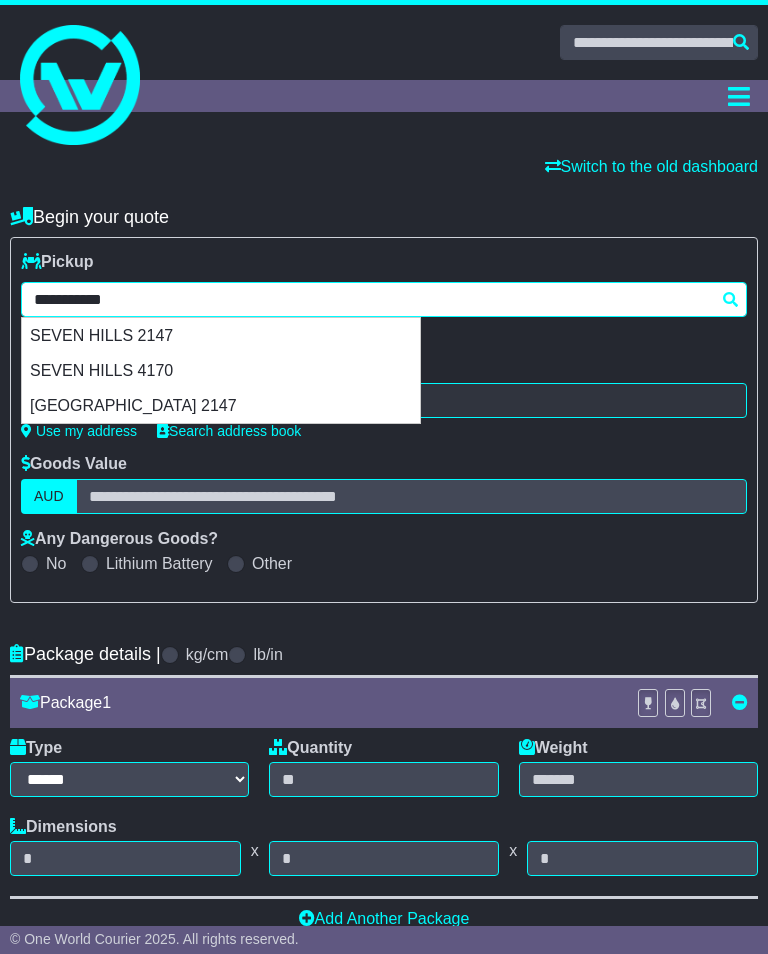 click on "SEVEN HILLS 2147" at bounding box center [221, 335] 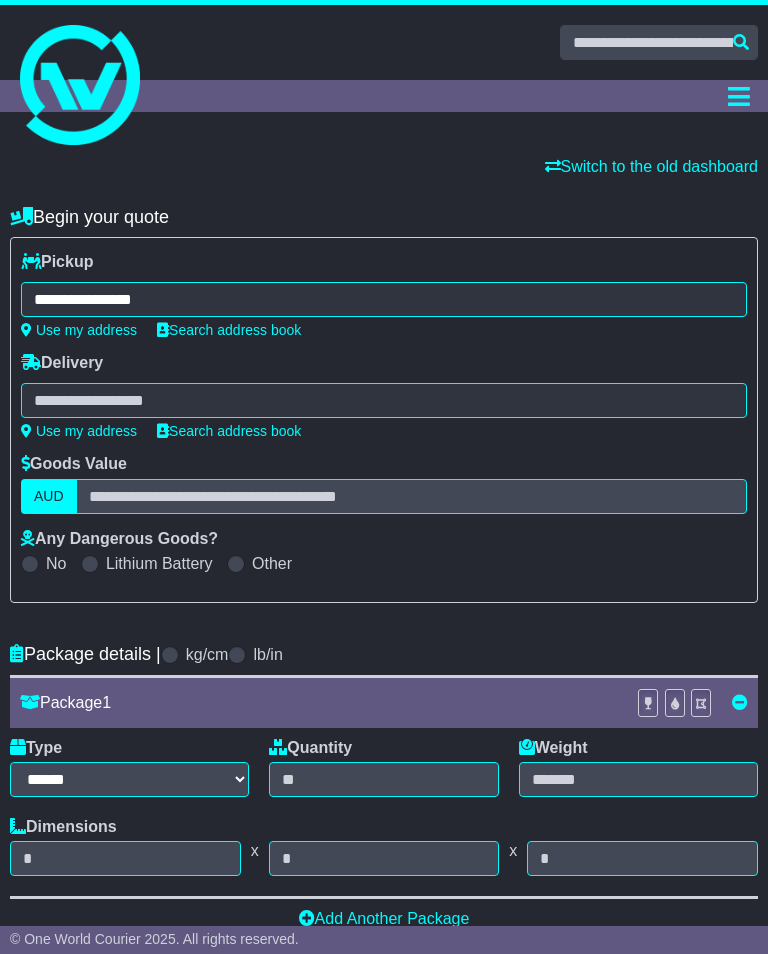 type on "**********" 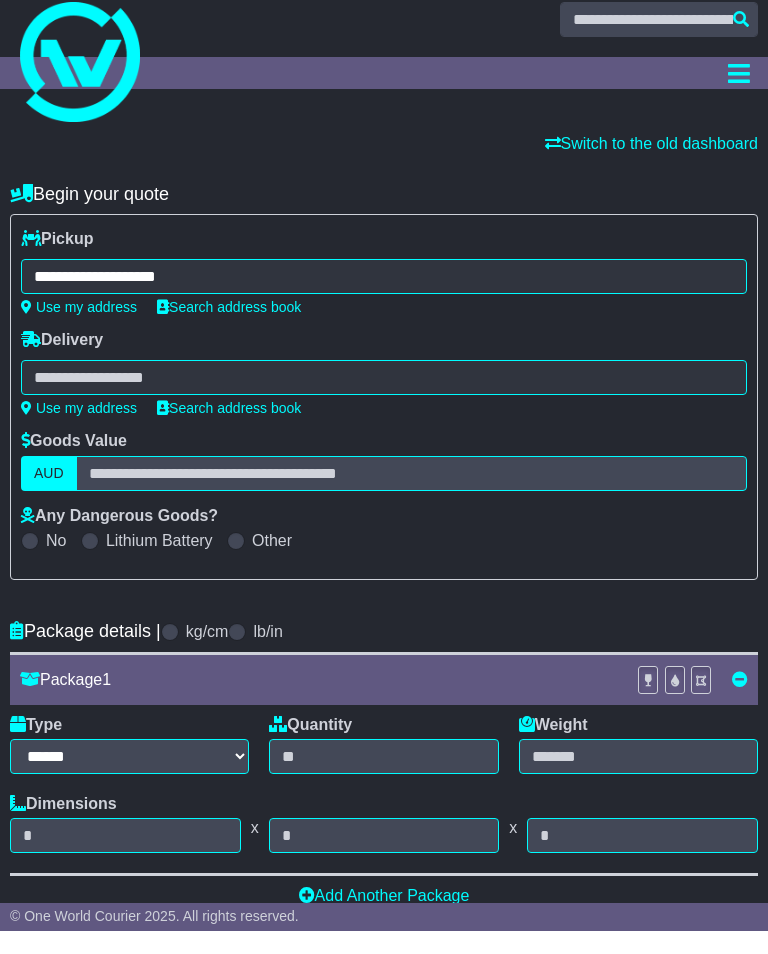 scroll, scrollTop: 22, scrollLeft: 0, axis: vertical 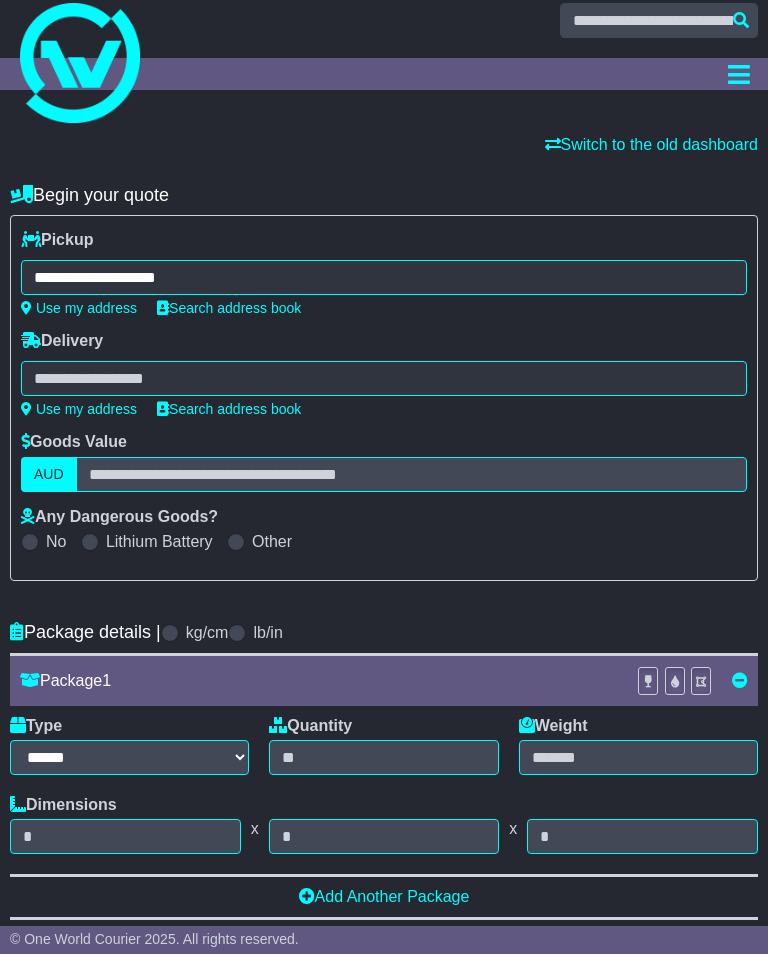 click at bounding box center [384, 378] 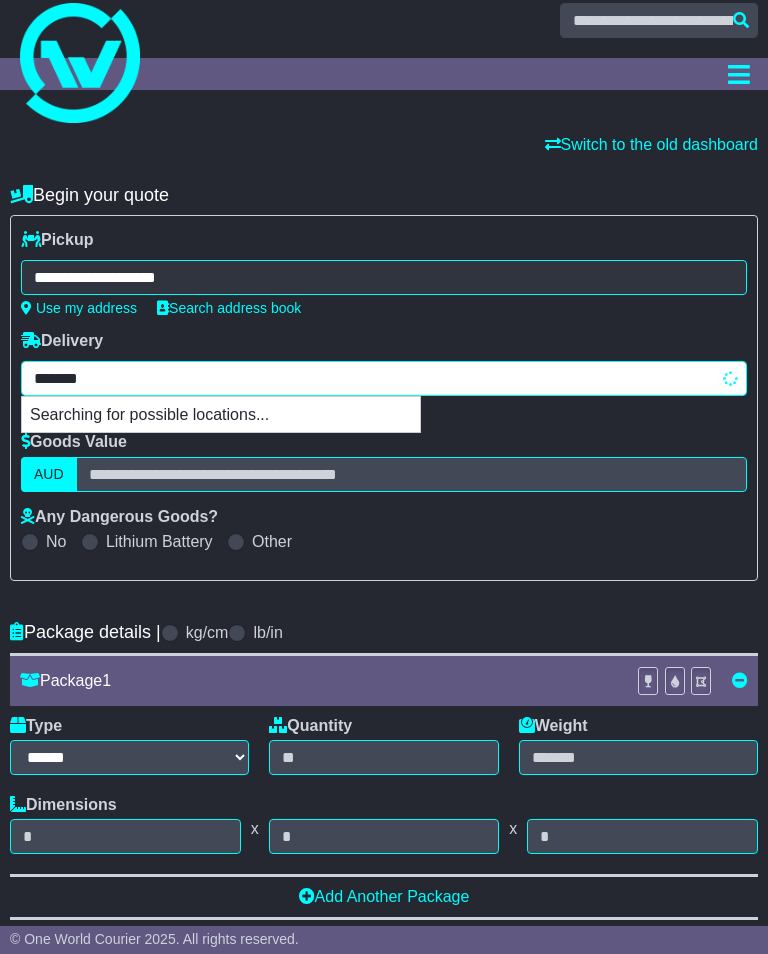 type on "********" 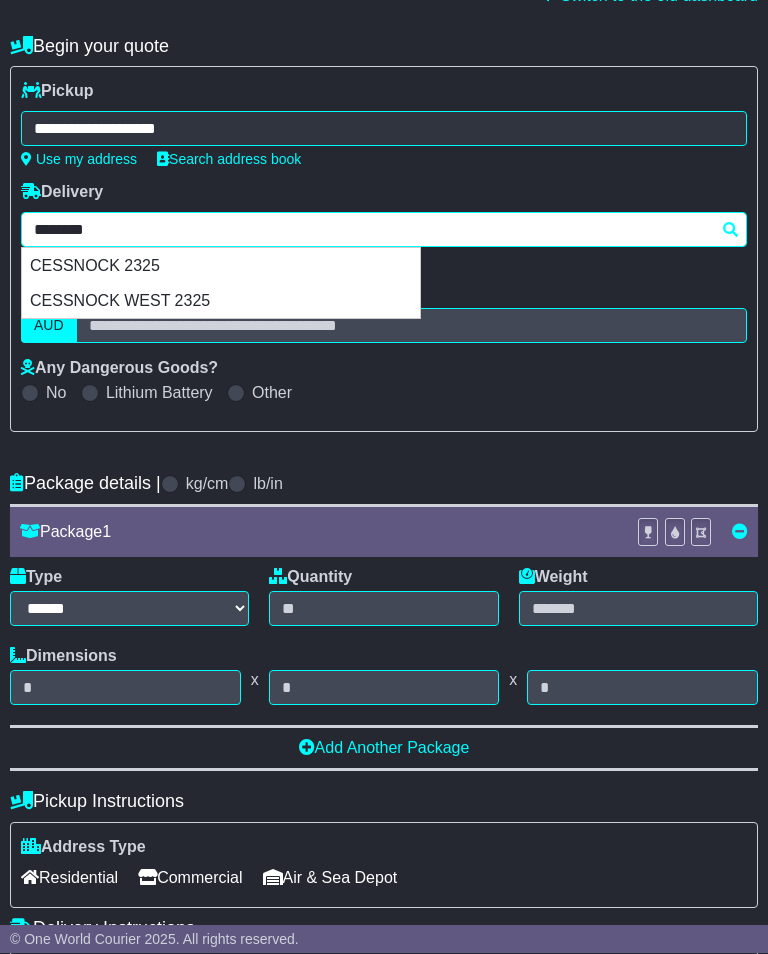 scroll, scrollTop: 170, scrollLeft: 0, axis: vertical 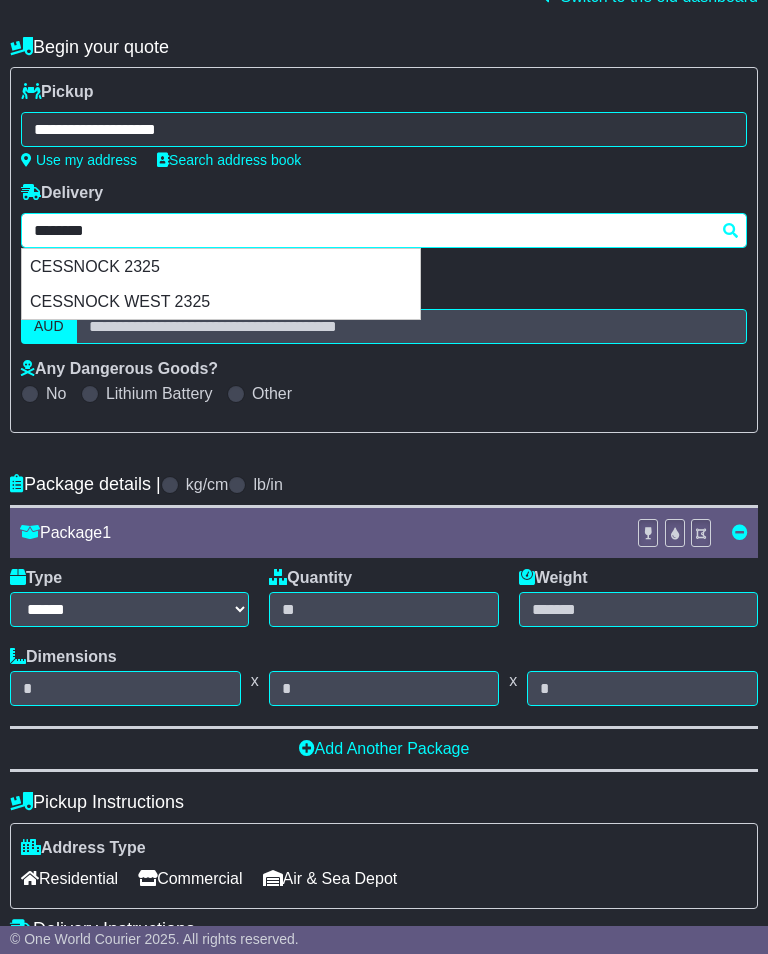 click on "CESSNOCK 2325" at bounding box center [221, 266] 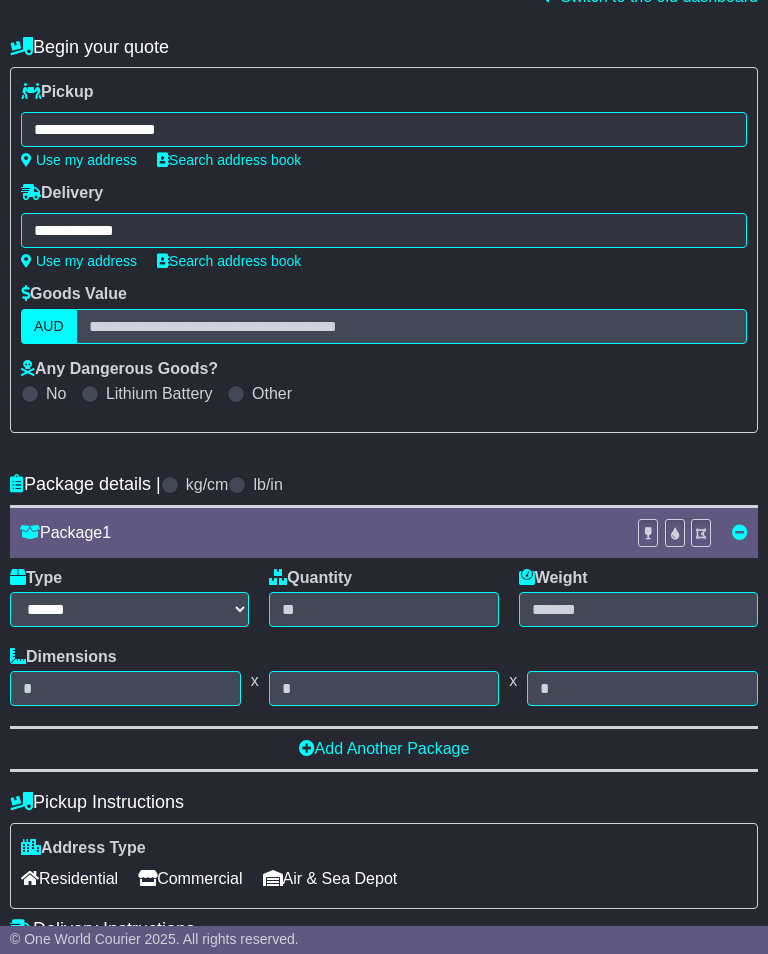 type on "**********" 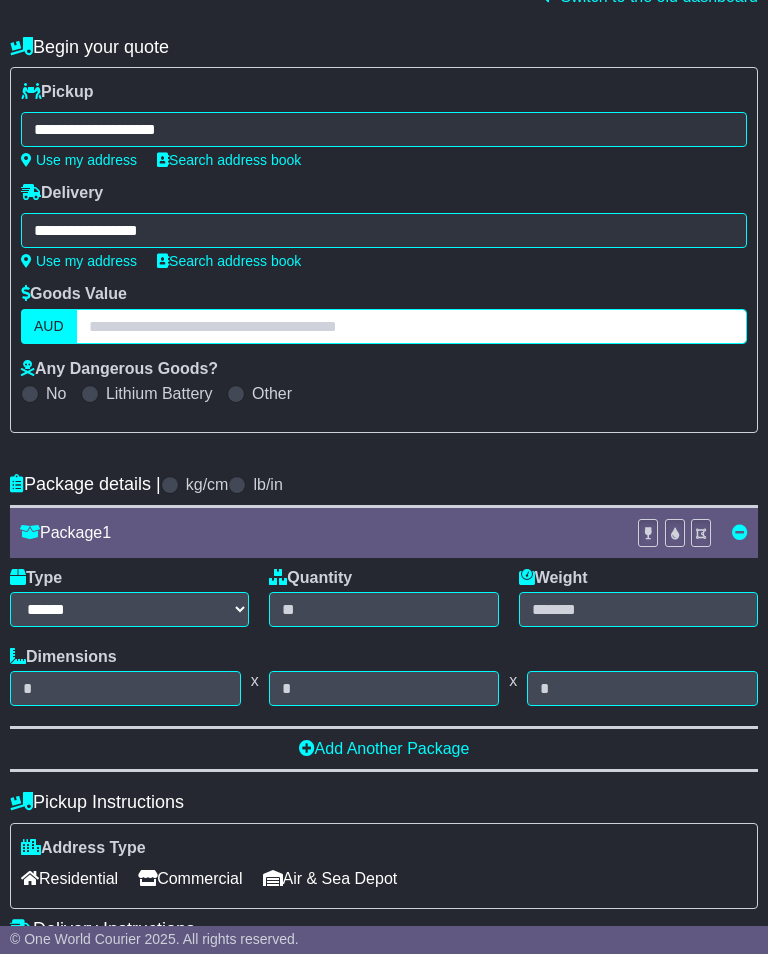 click at bounding box center (411, 326) 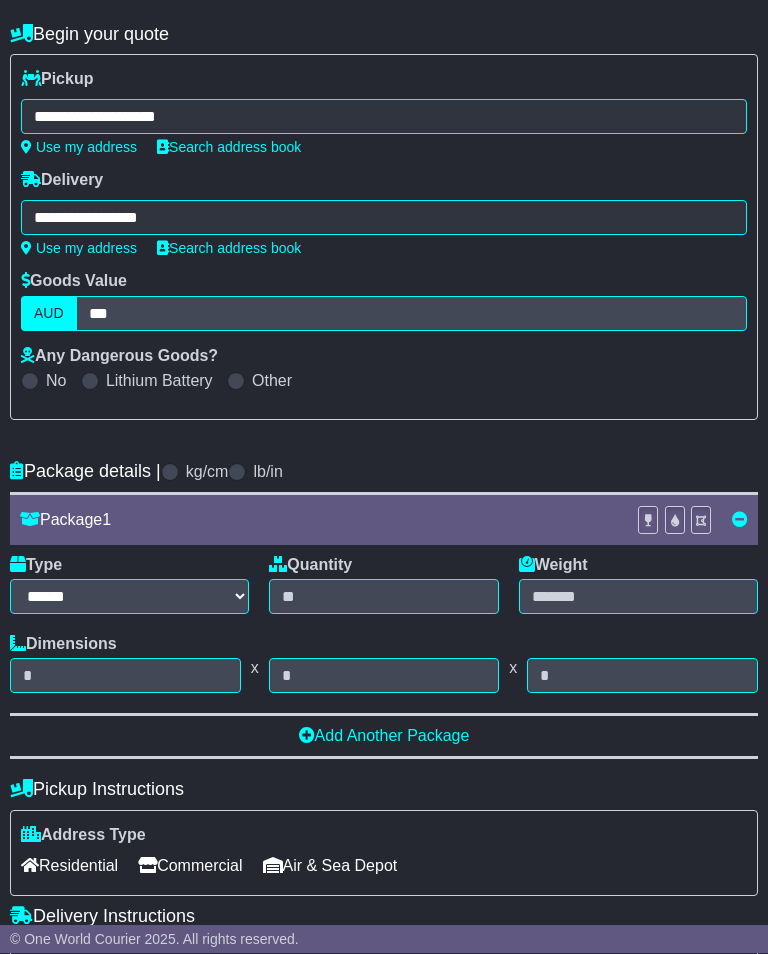 scroll, scrollTop: 189, scrollLeft: 0, axis: vertical 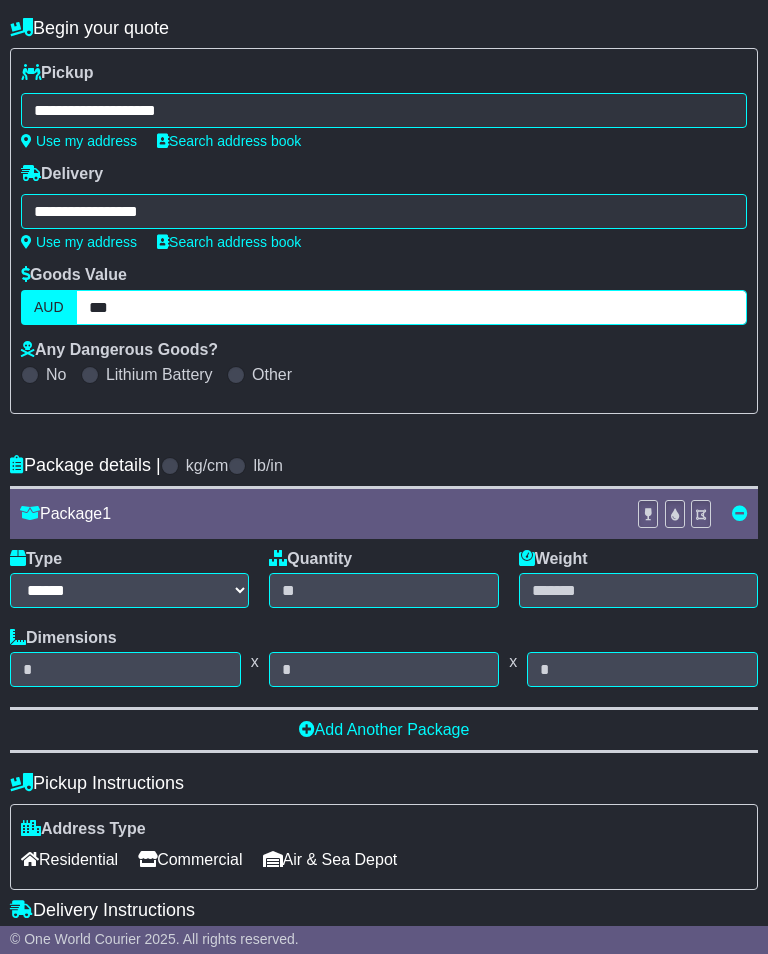 type on "***" 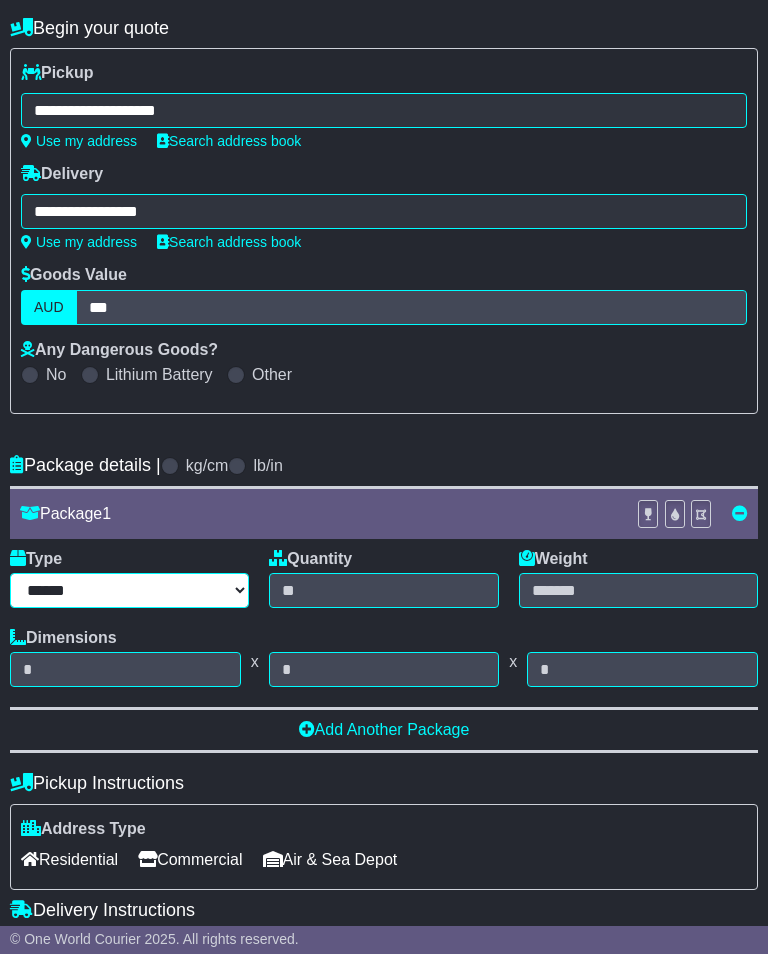 click on "****** ****** *** ******** ***** **** **** ****** *** *******" at bounding box center (129, 590) 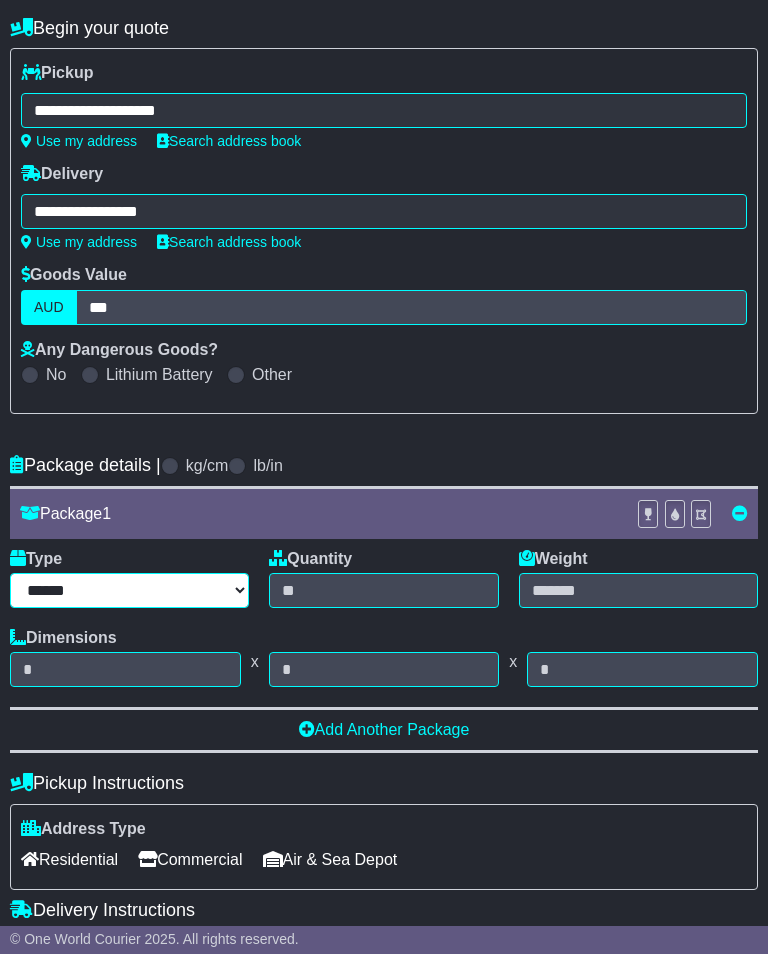 select on "*****" 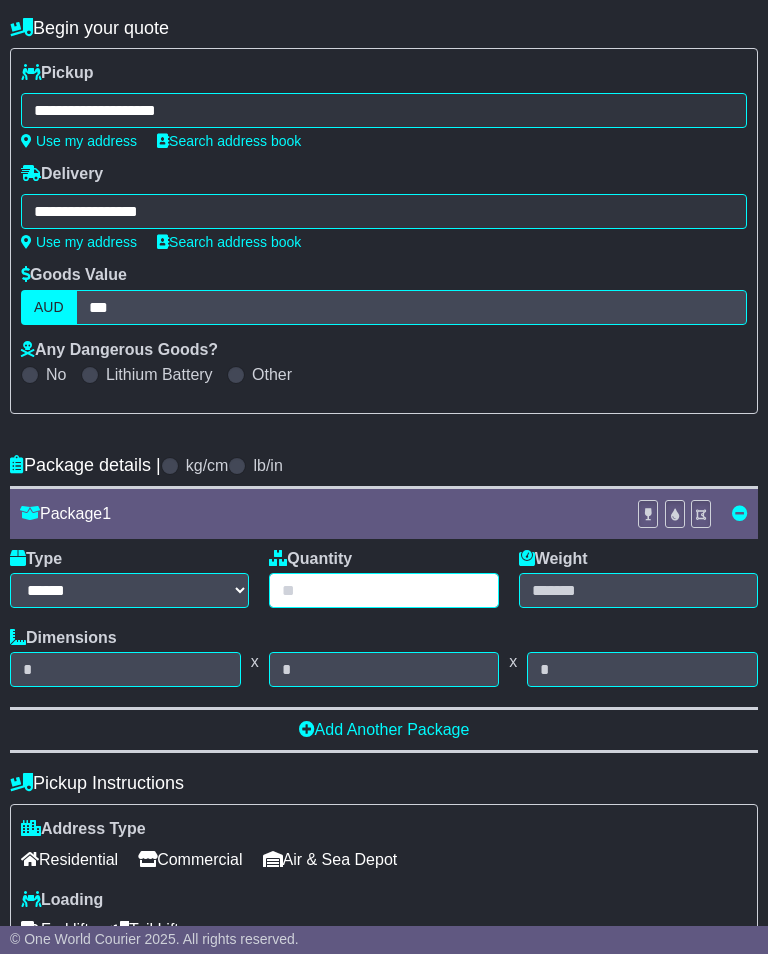 click at bounding box center (383, 590) 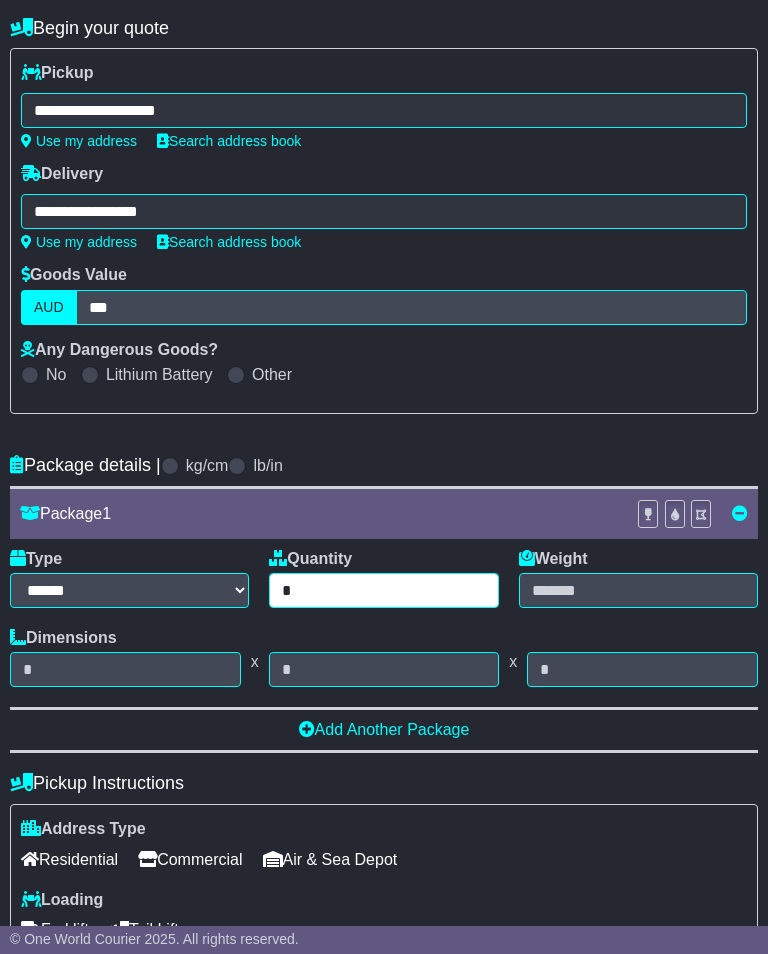 type on "*" 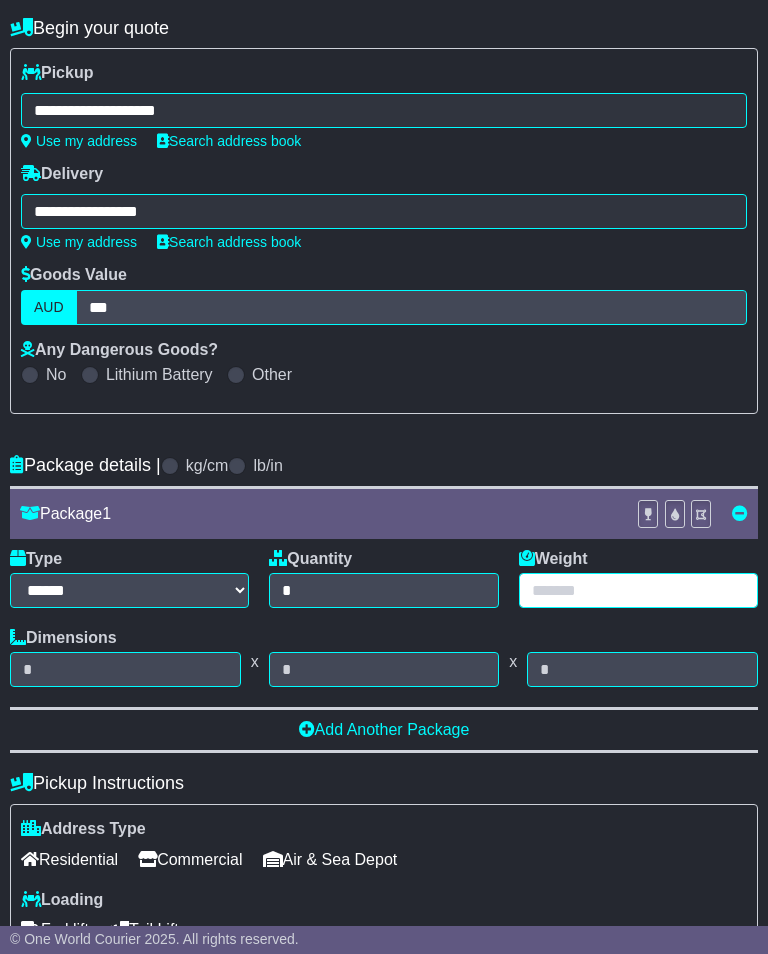 click at bounding box center (638, 590) 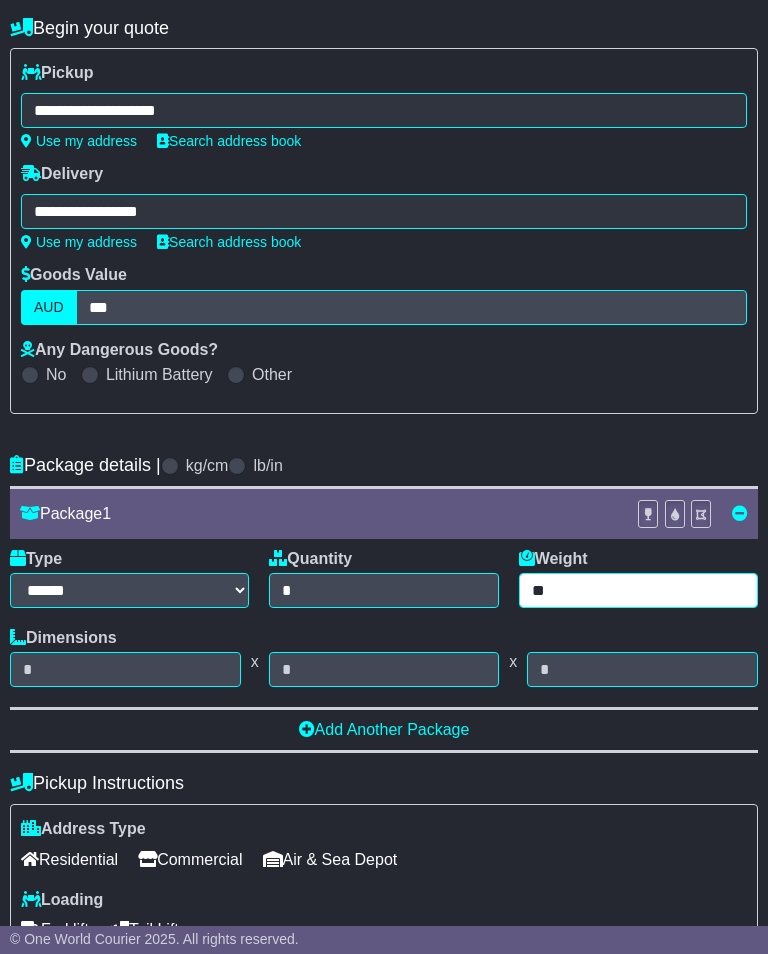 type on "**" 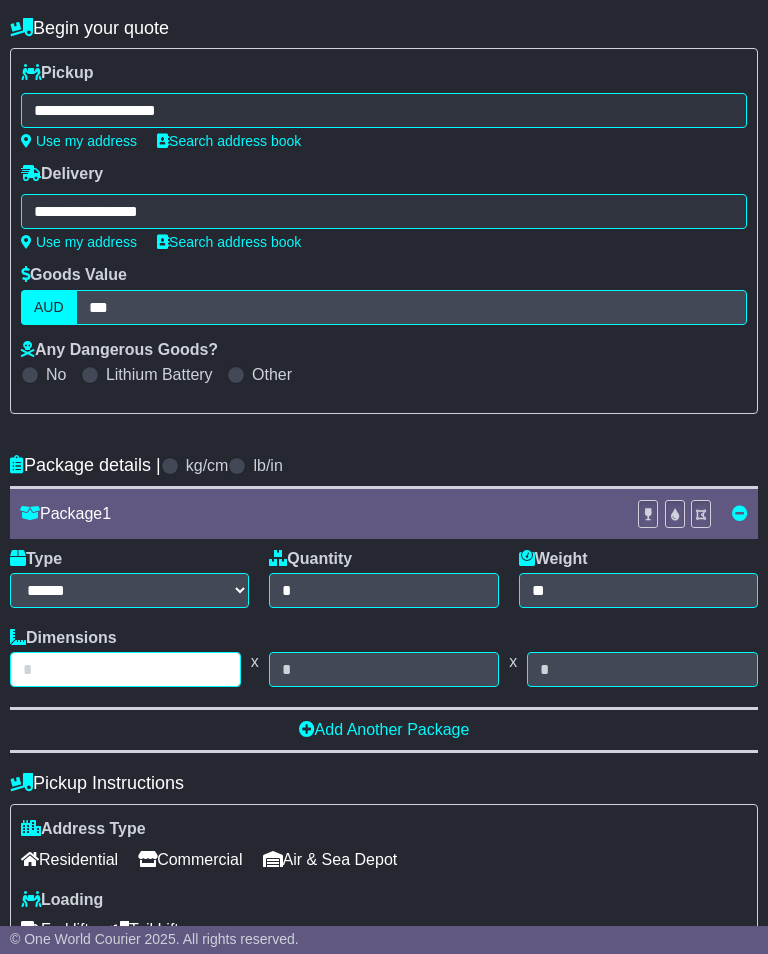click at bounding box center (125, 669) 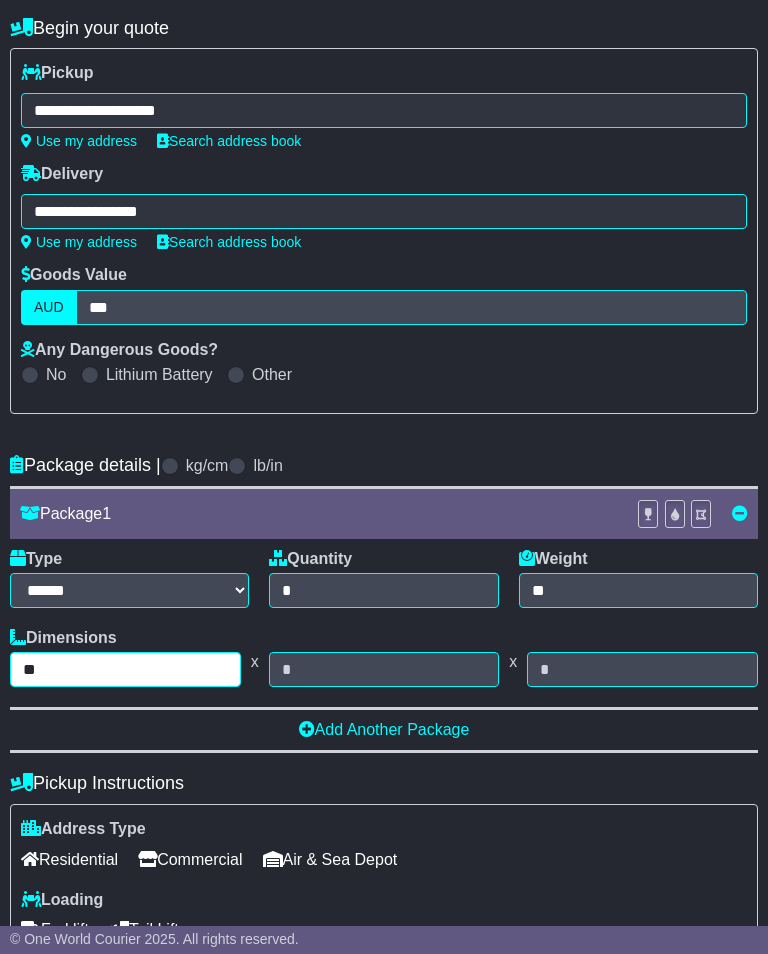 type on "**" 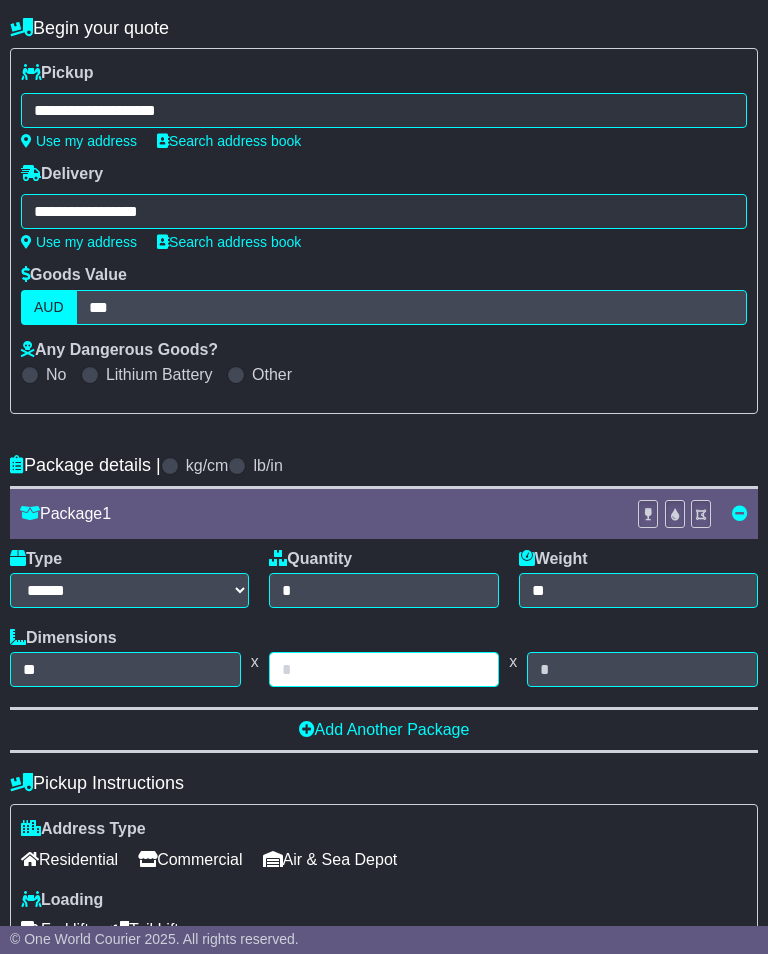 click at bounding box center [384, 669] 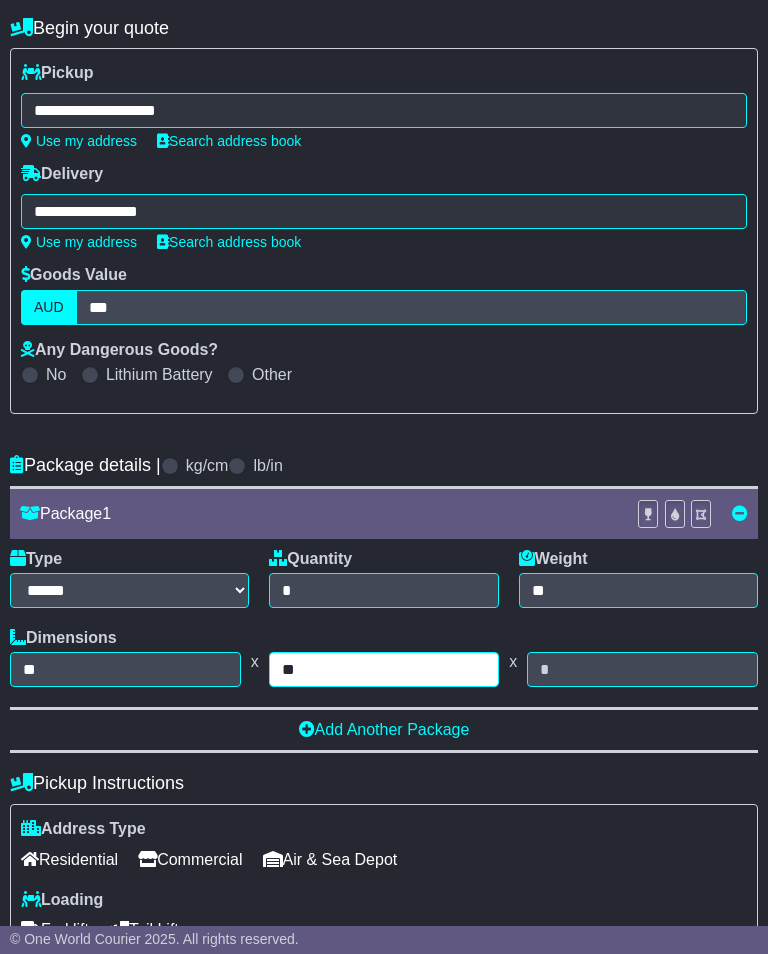 type on "**" 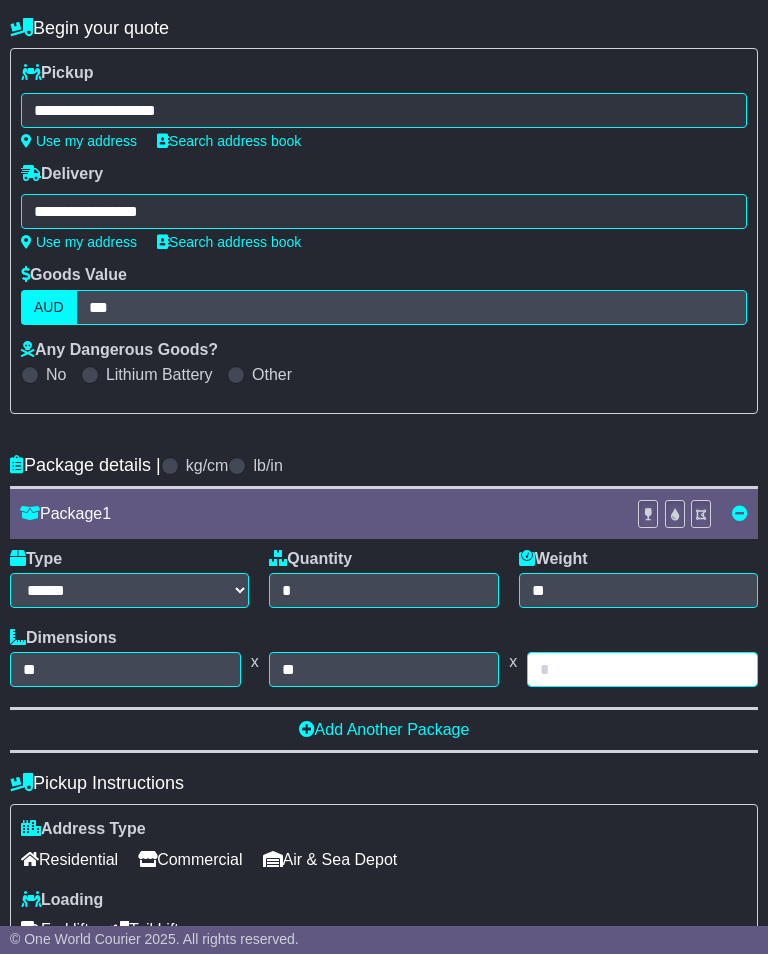 click at bounding box center (642, 669) 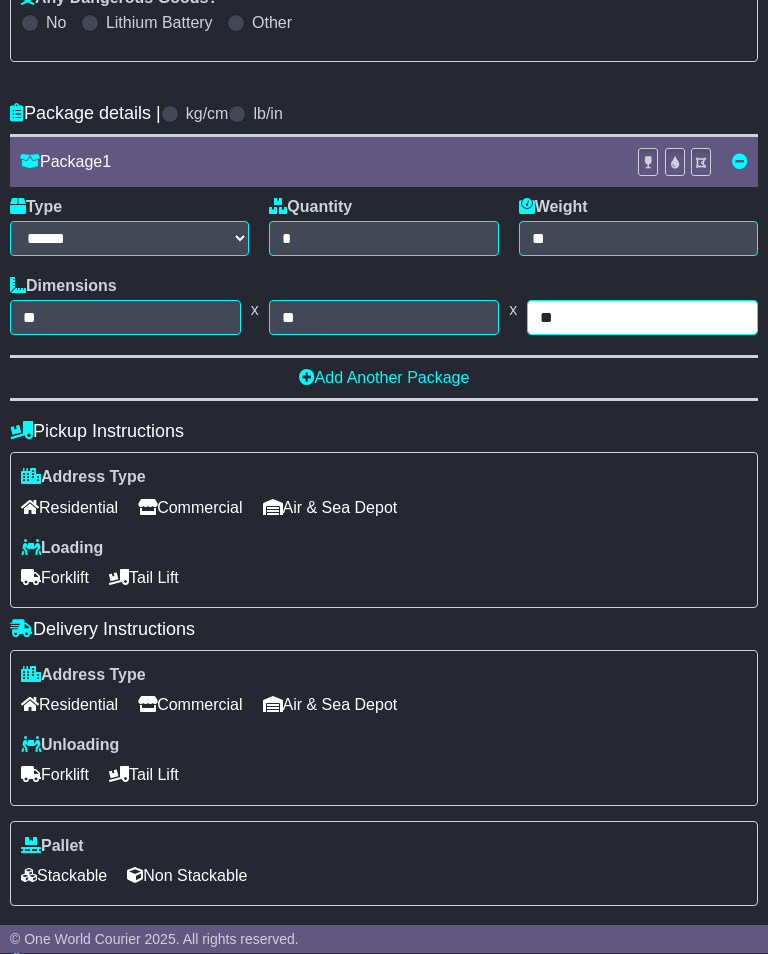 type on "**" 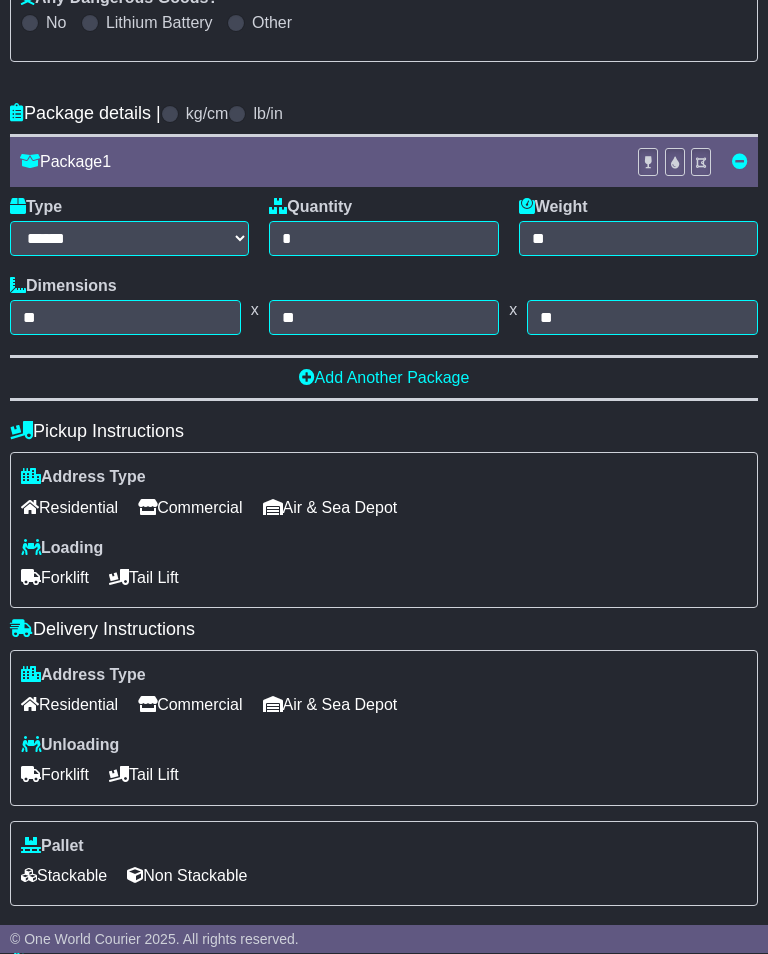 click on "Commercial" at bounding box center [190, 508] 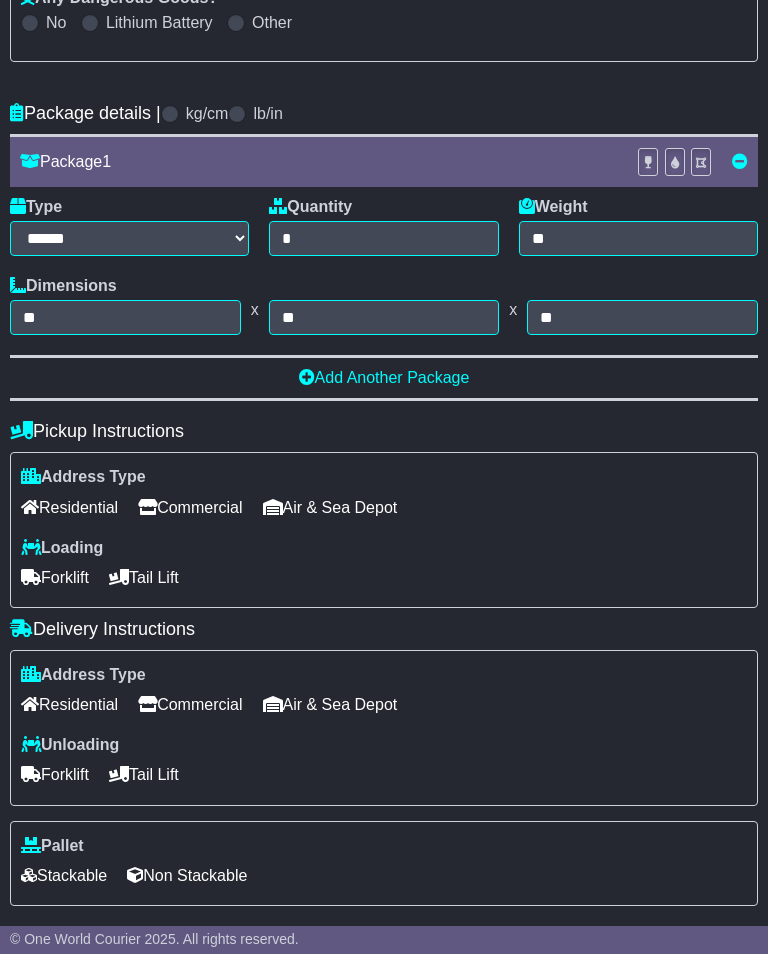 click on "Forklift" at bounding box center [55, 577] 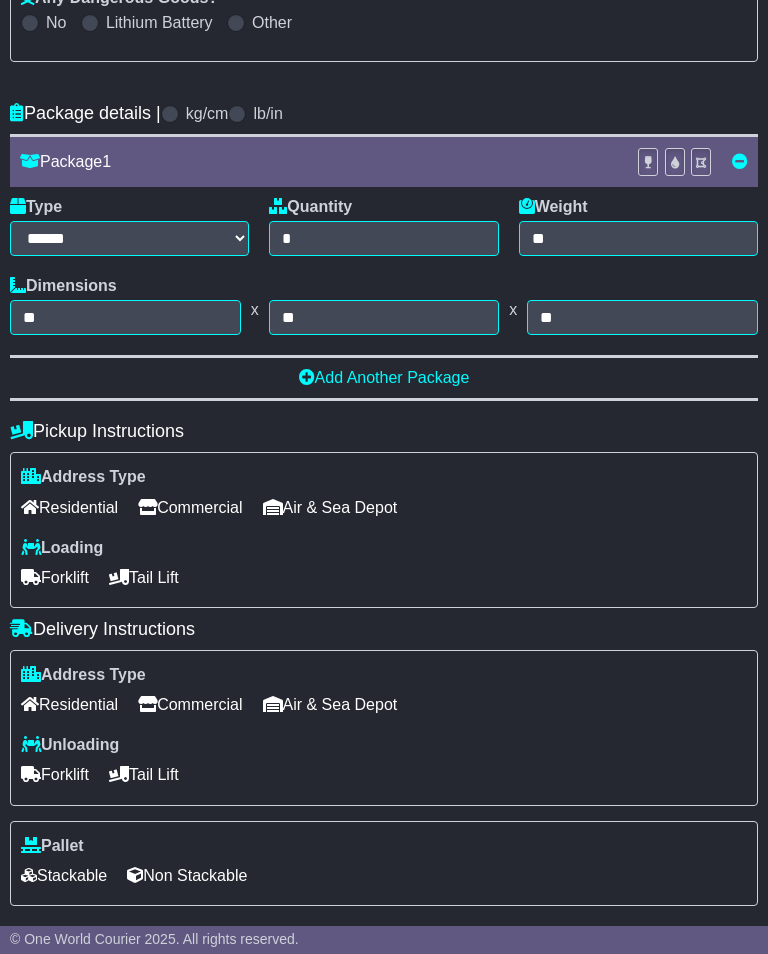 click on "Commercial" at bounding box center [190, 704] 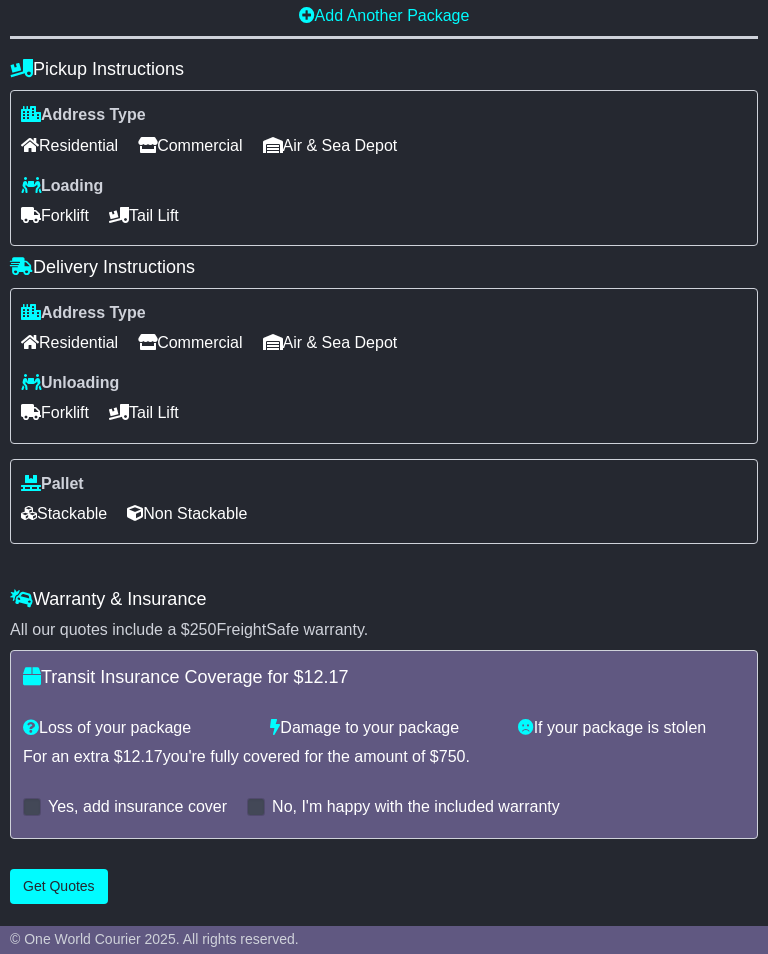 scroll, scrollTop: 960, scrollLeft: 0, axis: vertical 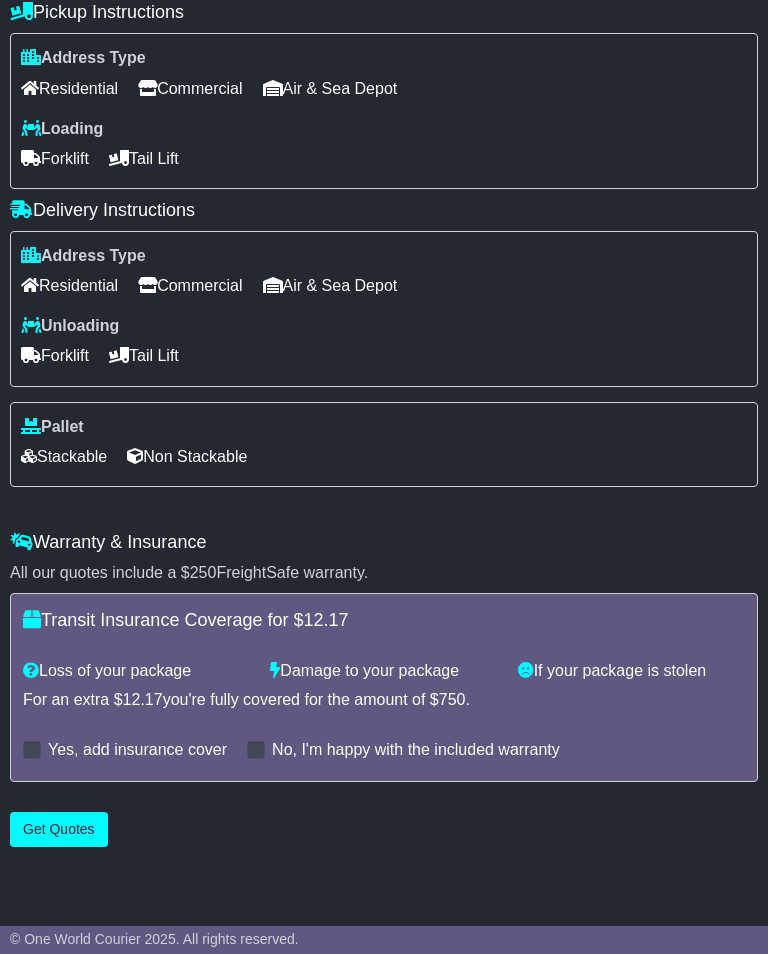 click on "Get Quotes" at bounding box center [59, 829] 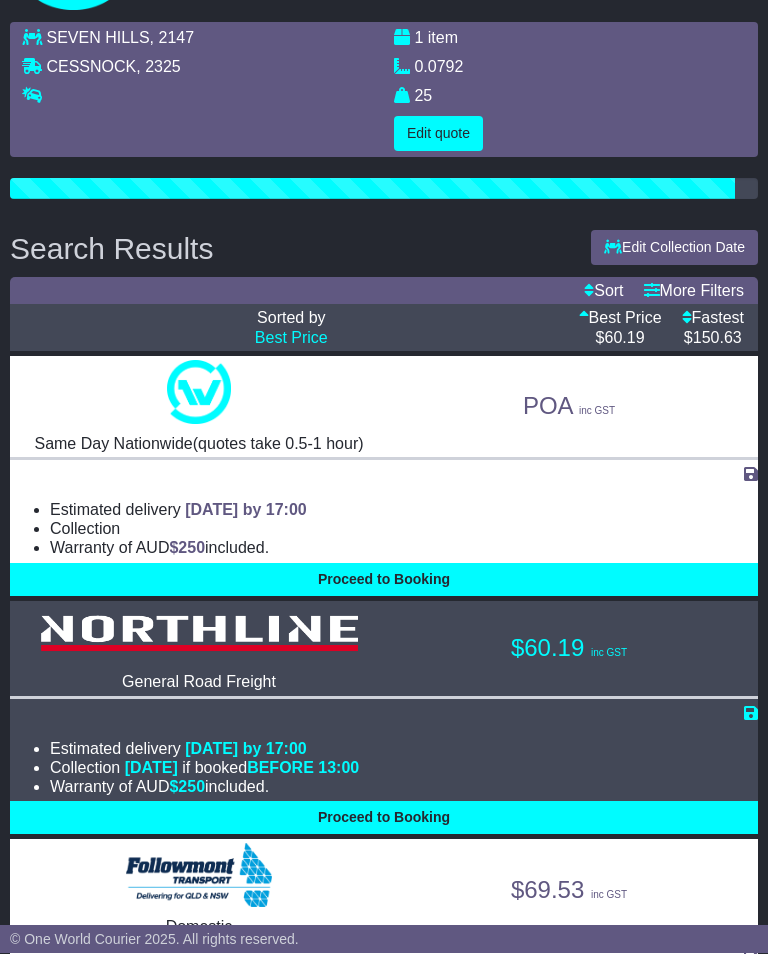 scroll, scrollTop: 138, scrollLeft: 0, axis: vertical 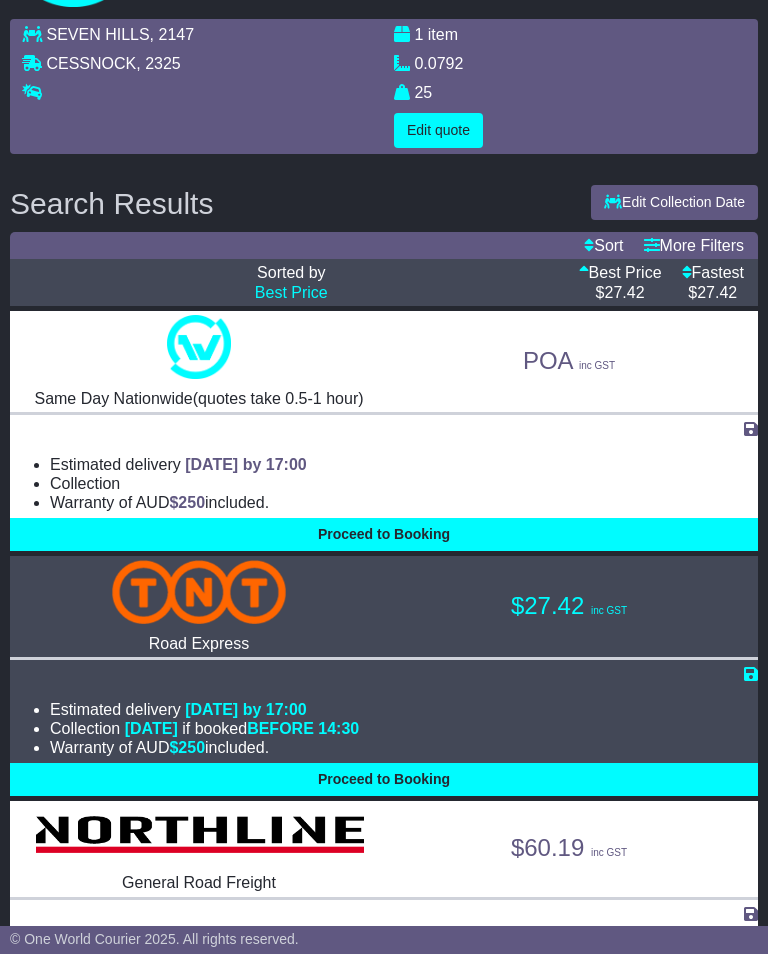click on "Proceed to Booking" at bounding box center [384, 779] 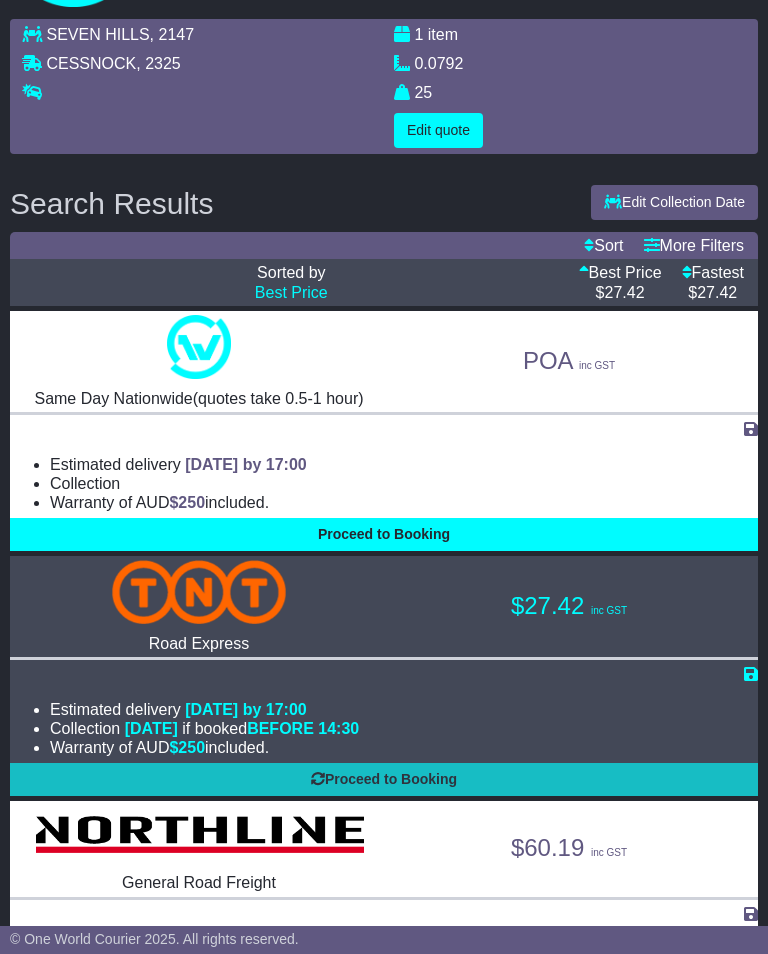 select on "*****" 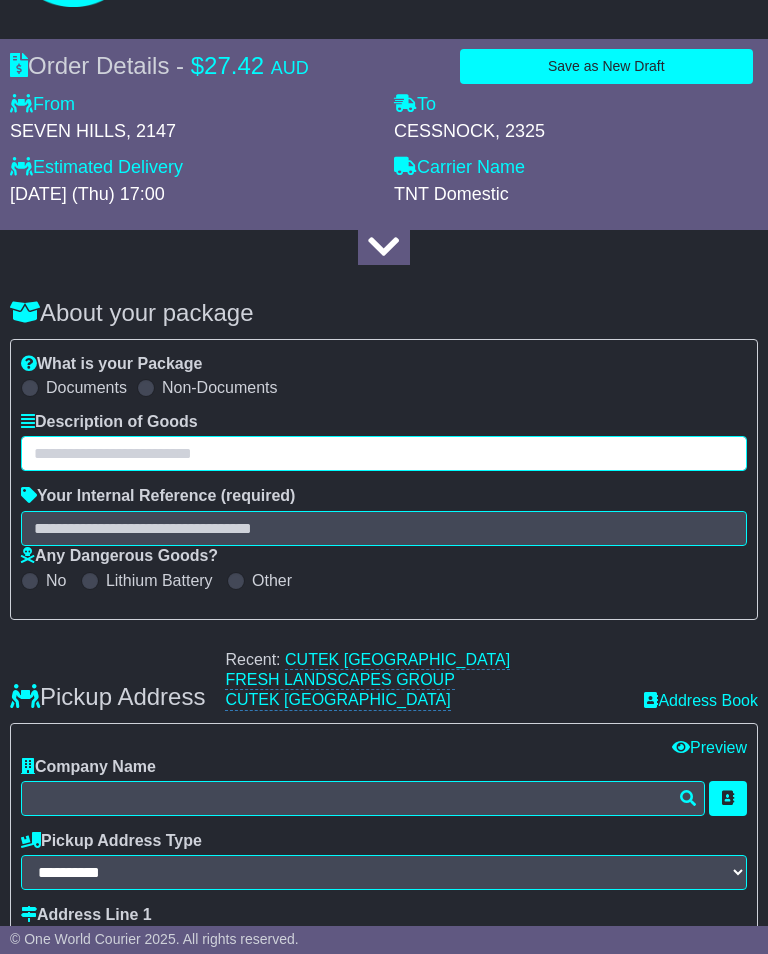 click at bounding box center (384, 453) 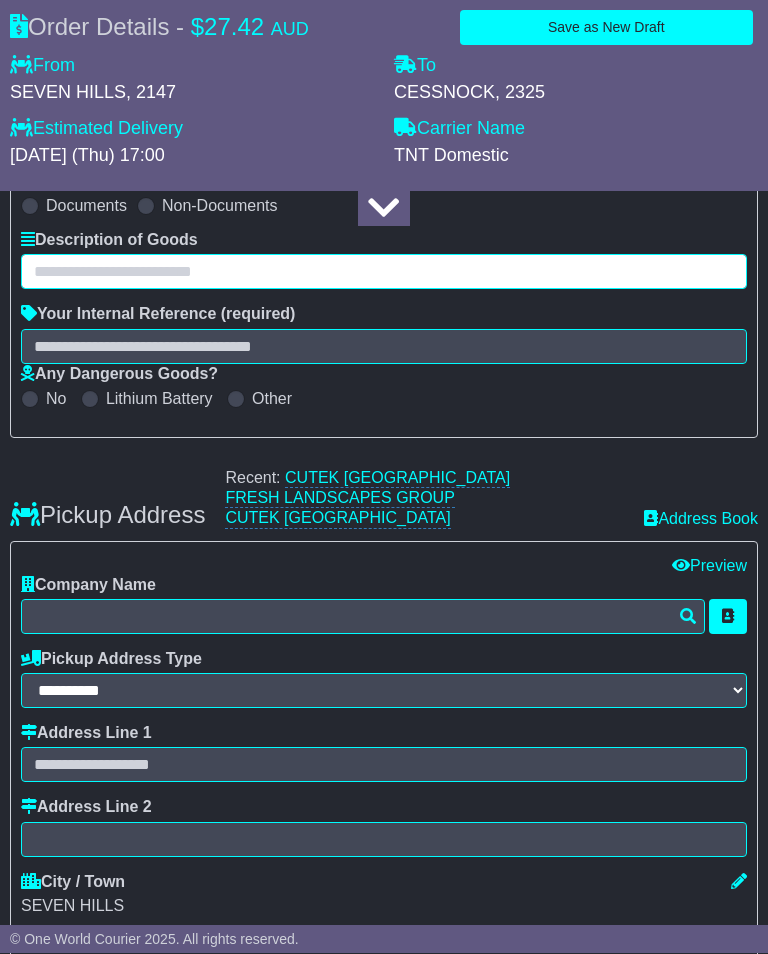 scroll, scrollTop: 317, scrollLeft: 0, axis: vertical 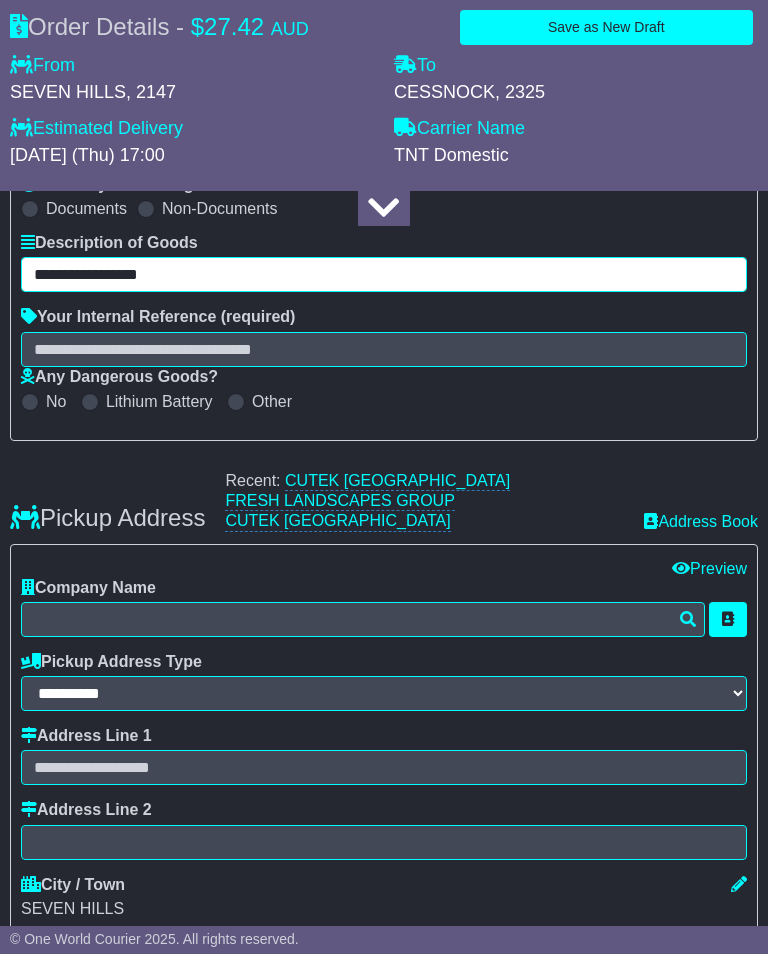 type on "**********" 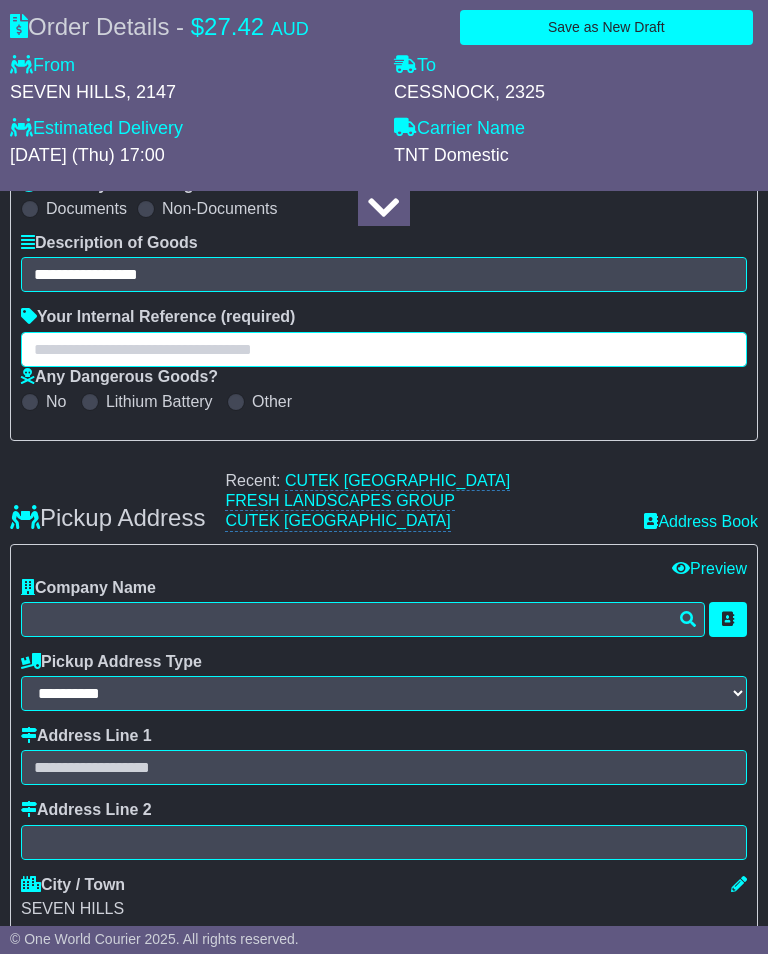 click at bounding box center (384, 349) 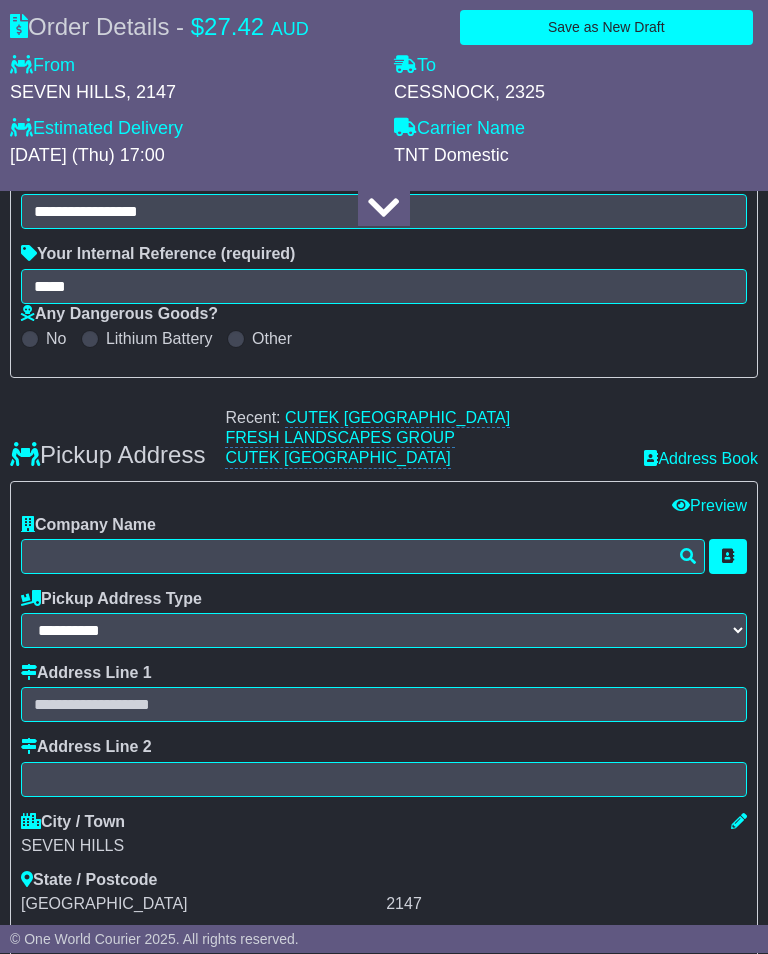 scroll, scrollTop: 380, scrollLeft: 0, axis: vertical 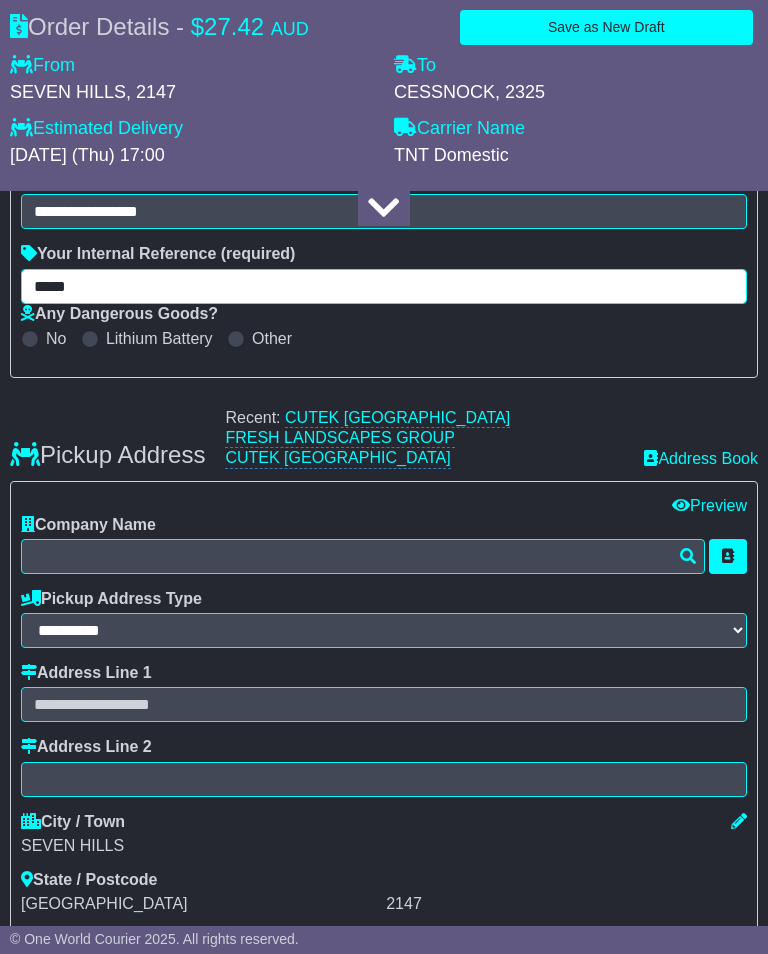 type on "*****" 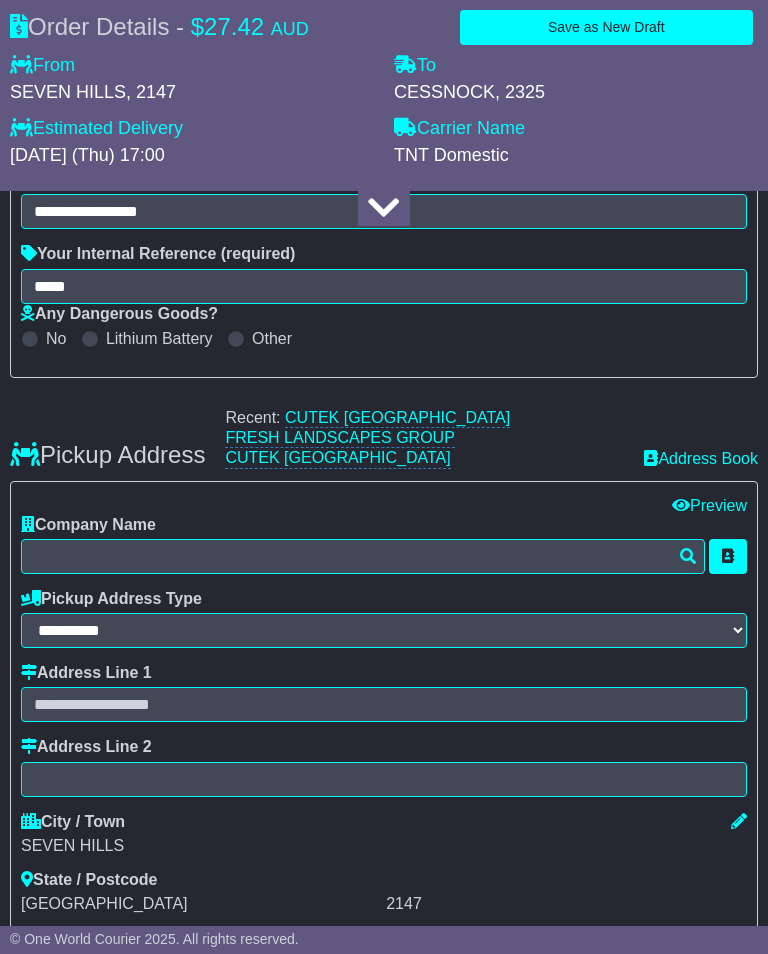 click on "CUTEK [GEOGRAPHIC_DATA]" at bounding box center (397, 418) 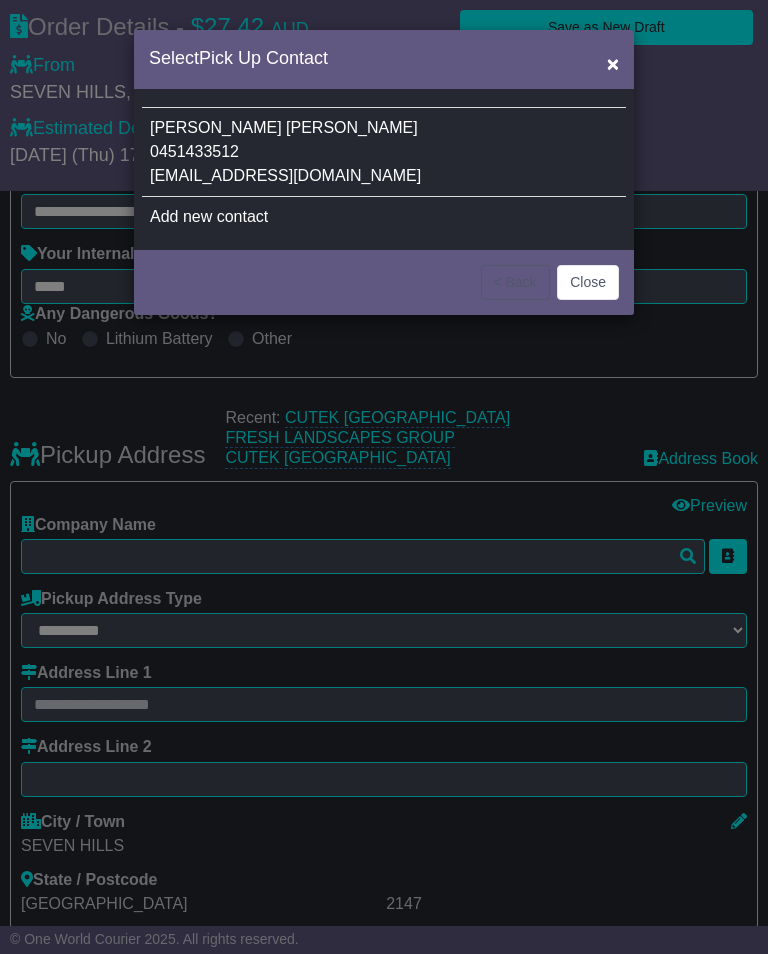 click on "[PERSON_NAME]
0451433512
[EMAIL_ADDRESS][DOMAIN_NAME]" at bounding box center (384, 152) 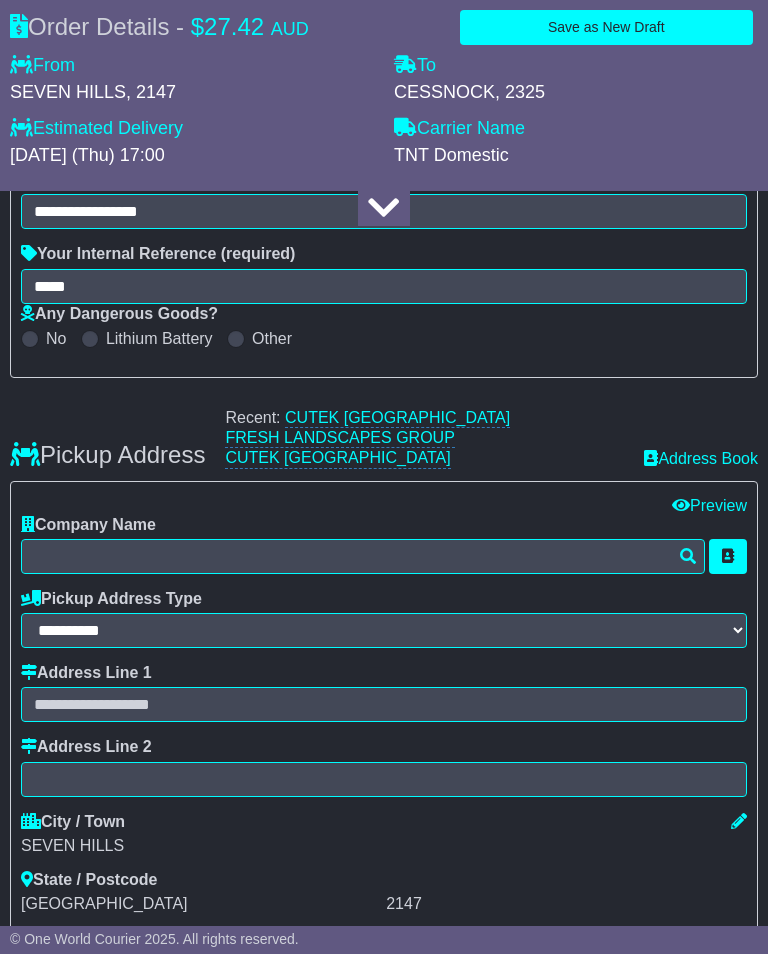 type on "**********" 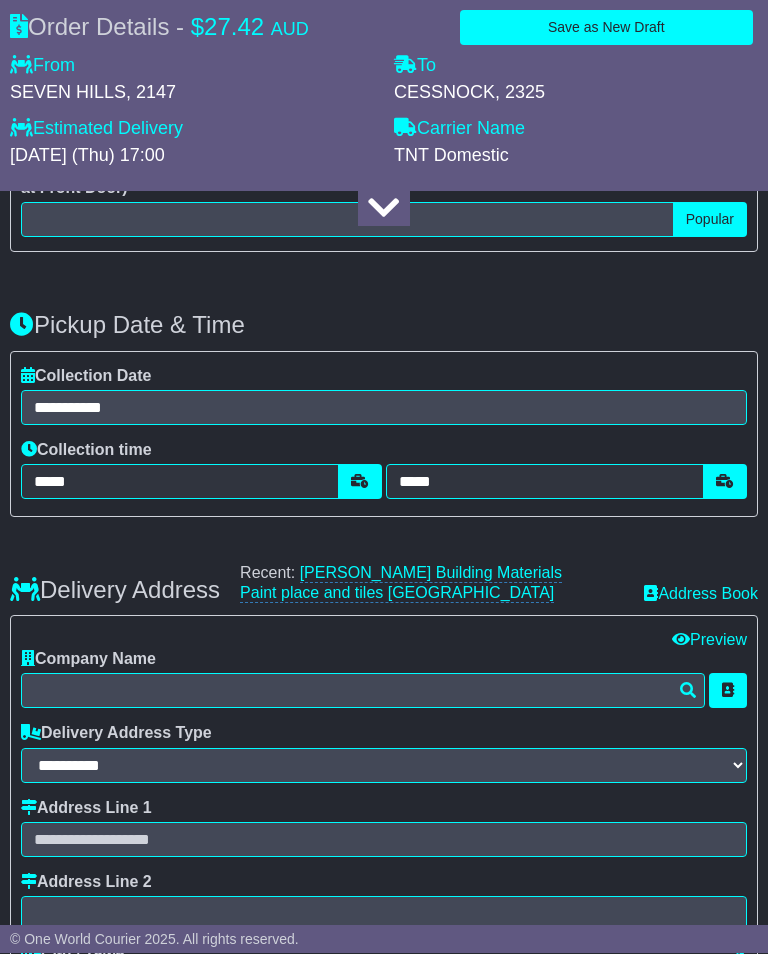 scroll, scrollTop: 1500, scrollLeft: 0, axis: vertical 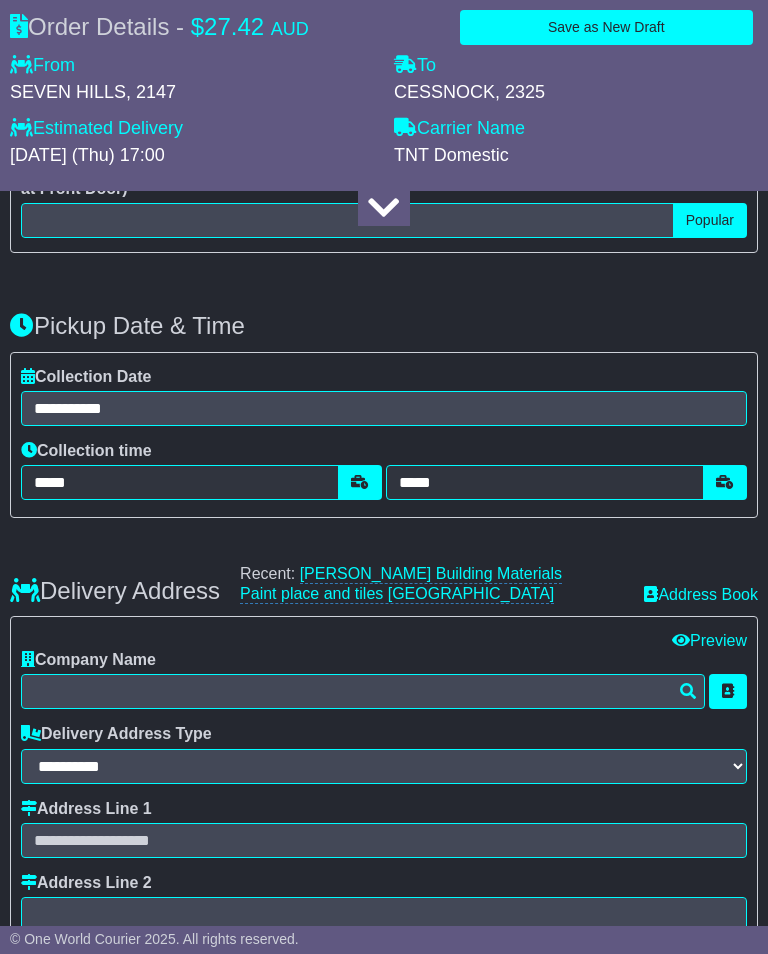 click on "Delivery Address
Recent:
[PERSON_NAME][GEOGRAPHIC_DATA] Materials
Paint place and tiles [GEOGRAPHIC_DATA]
Address Book" at bounding box center (384, 576) 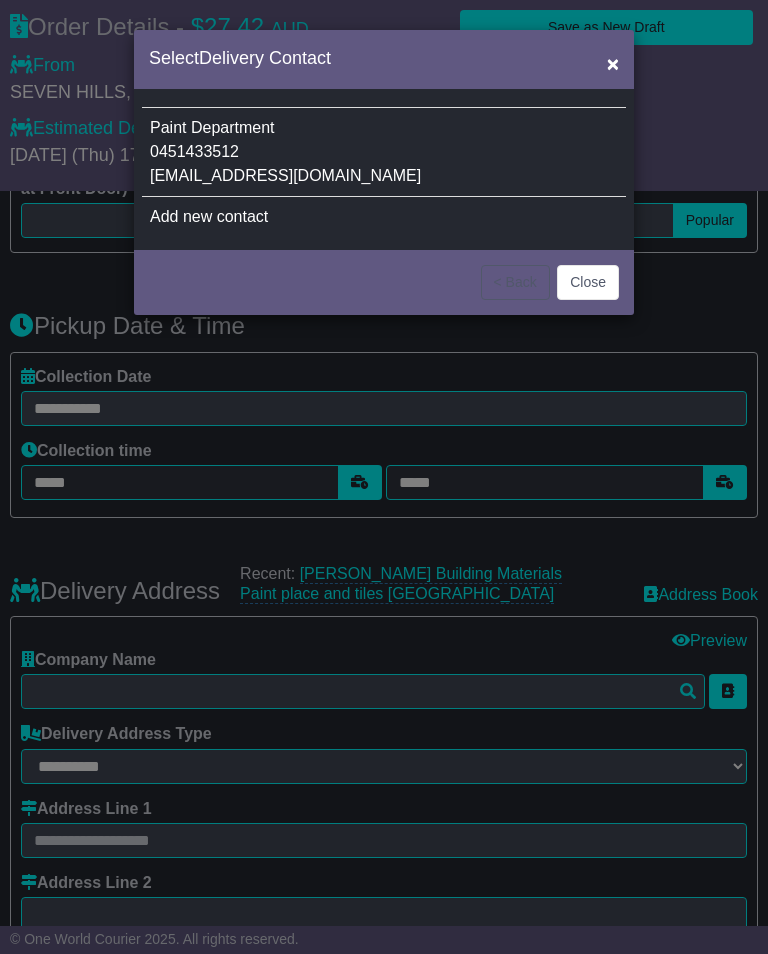 click on "Paint   Department
0451433512
[EMAIL_ADDRESS][DOMAIN_NAME]" at bounding box center (384, 152) 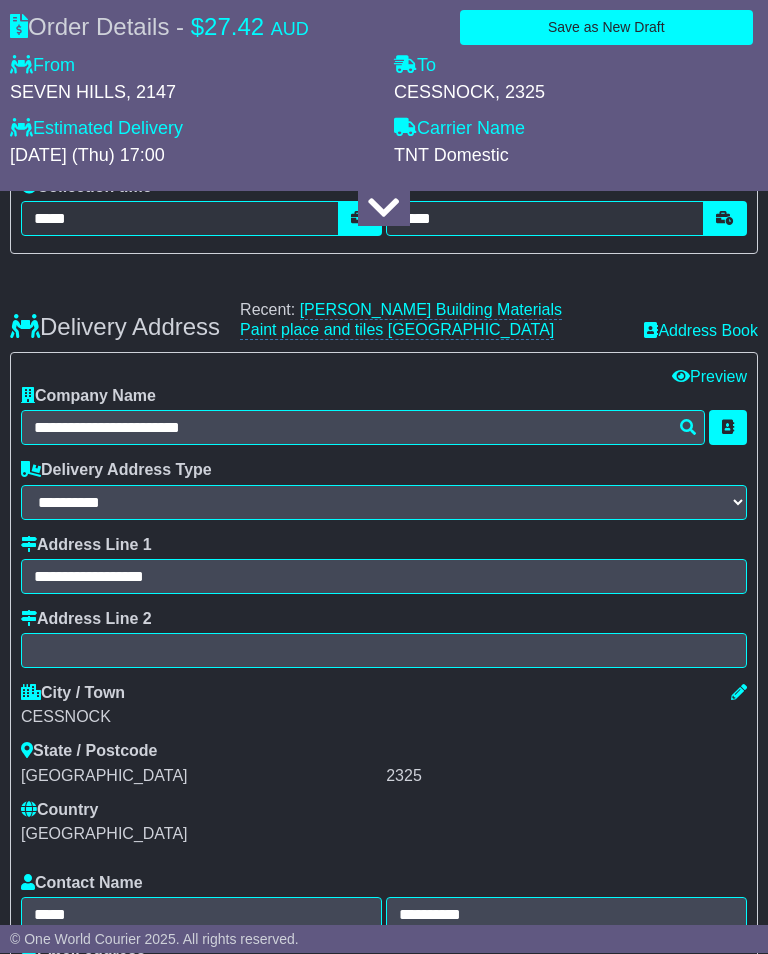 scroll, scrollTop: 1766, scrollLeft: 0, axis: vertical 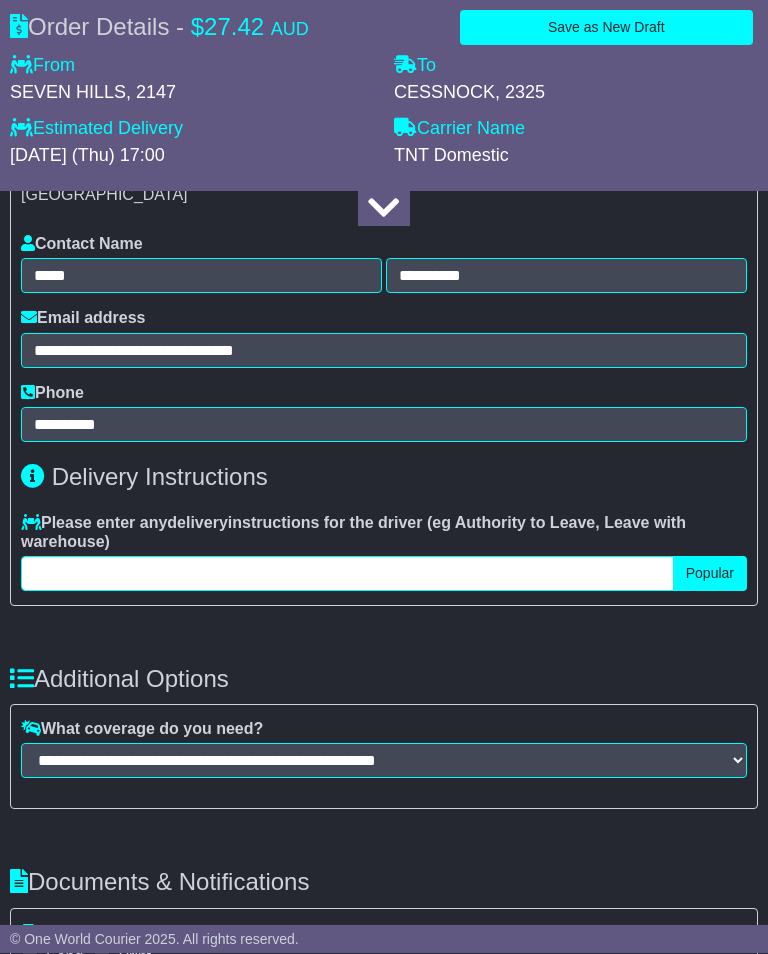 click at bounding box center [347, 574] 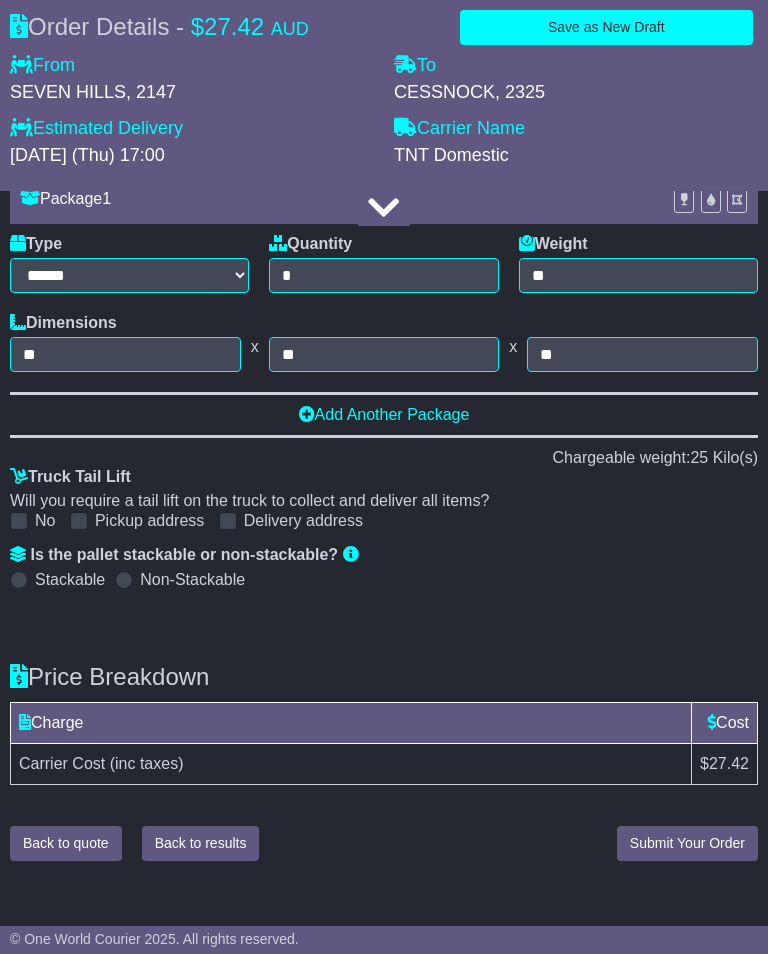 type on "**********" 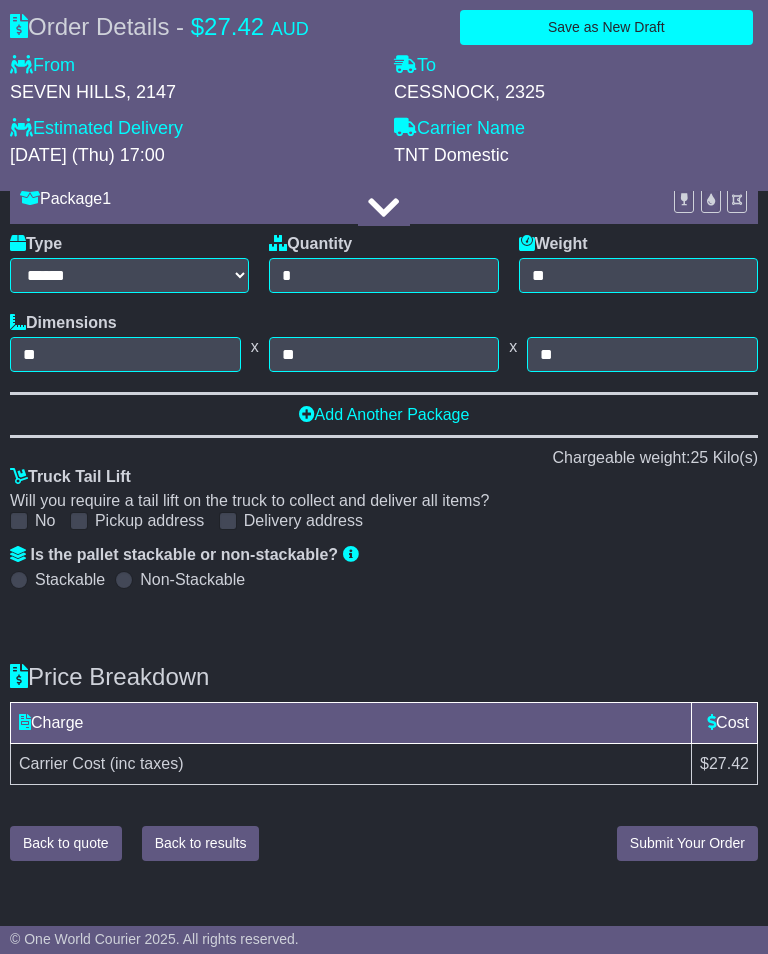 click on "Submit Your Order" at bounding box center (687, 843) 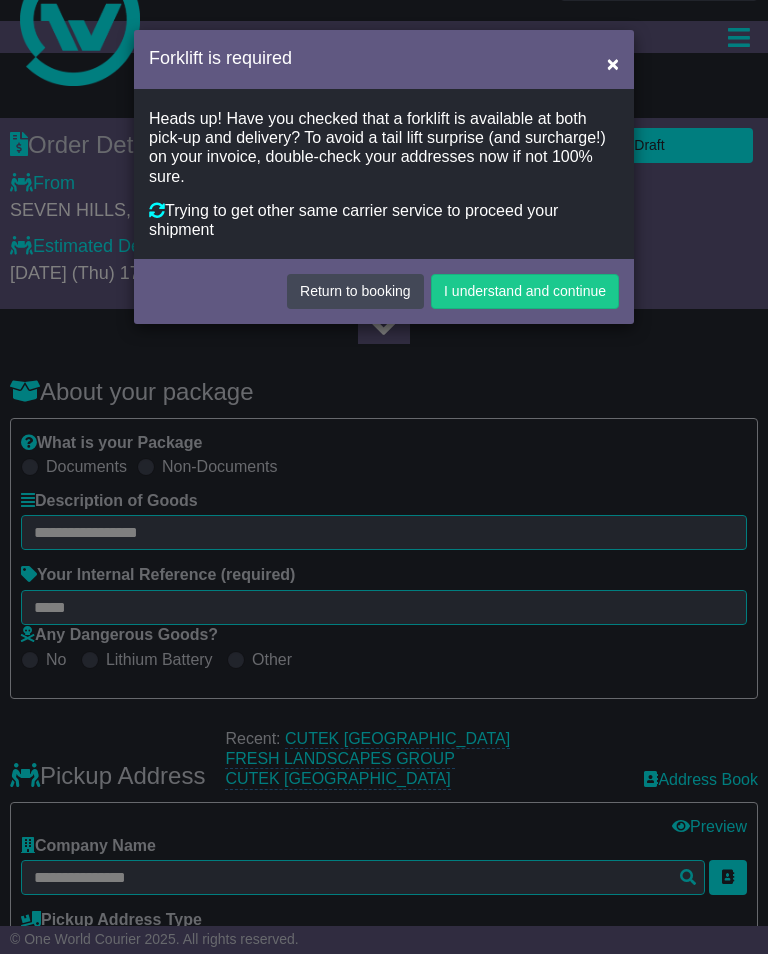 scroll, scrollTop: 0, scrollLeft: 0, axis: both 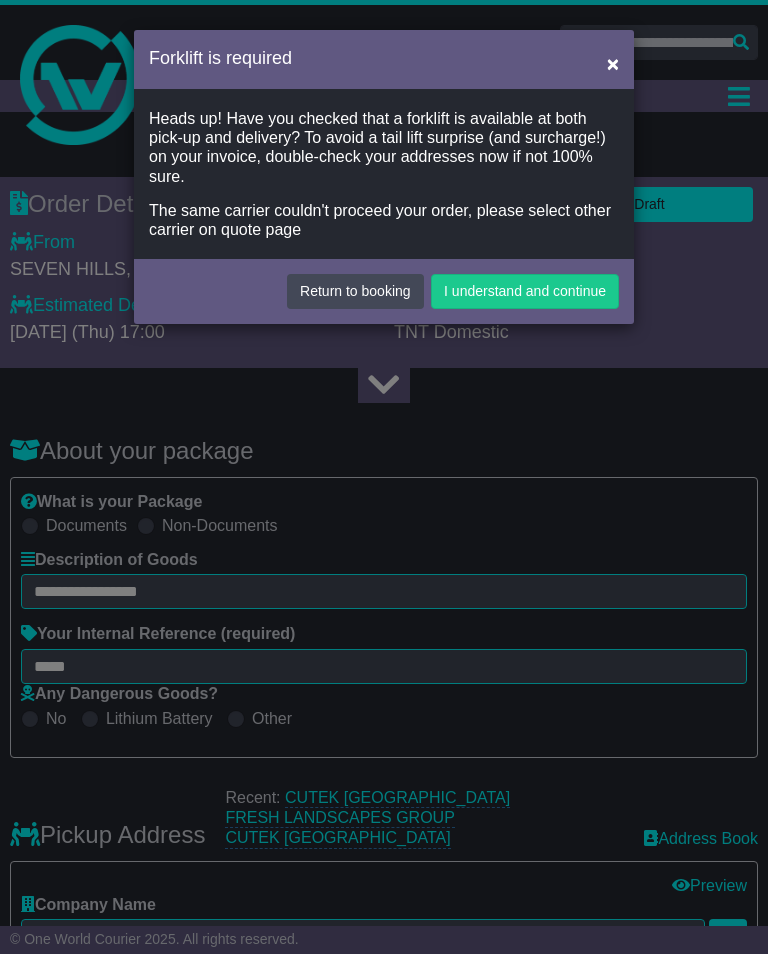 click on "I understand and continue" at bounding box center (525, 291) 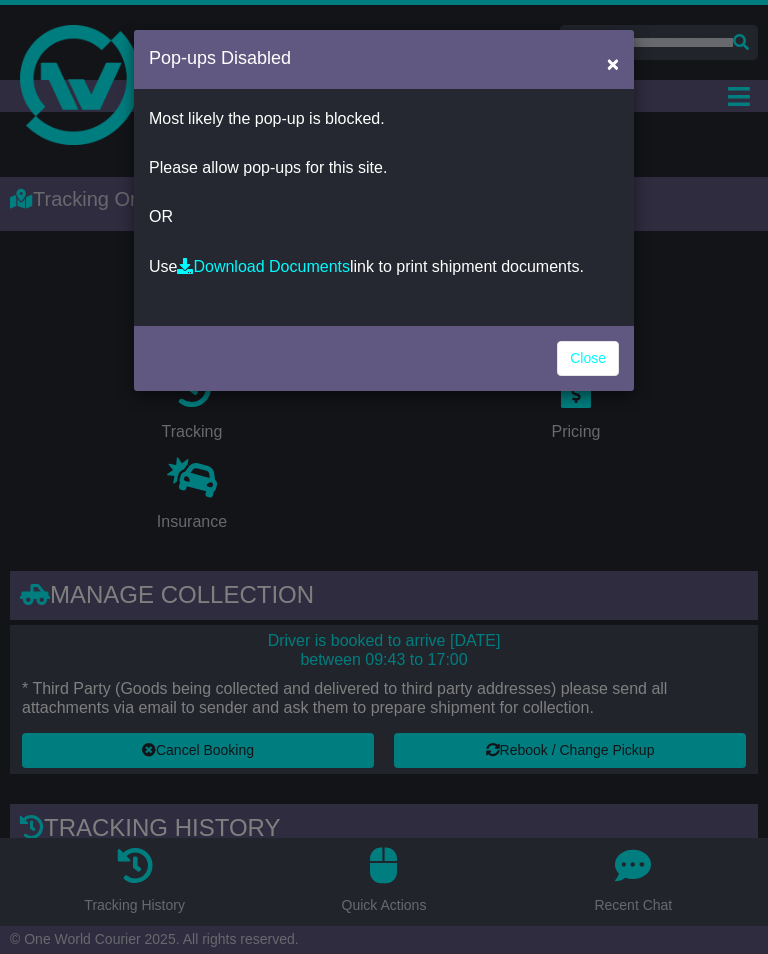 scroll, scrollTop: 0, scrollLeft: 0, axis: both 